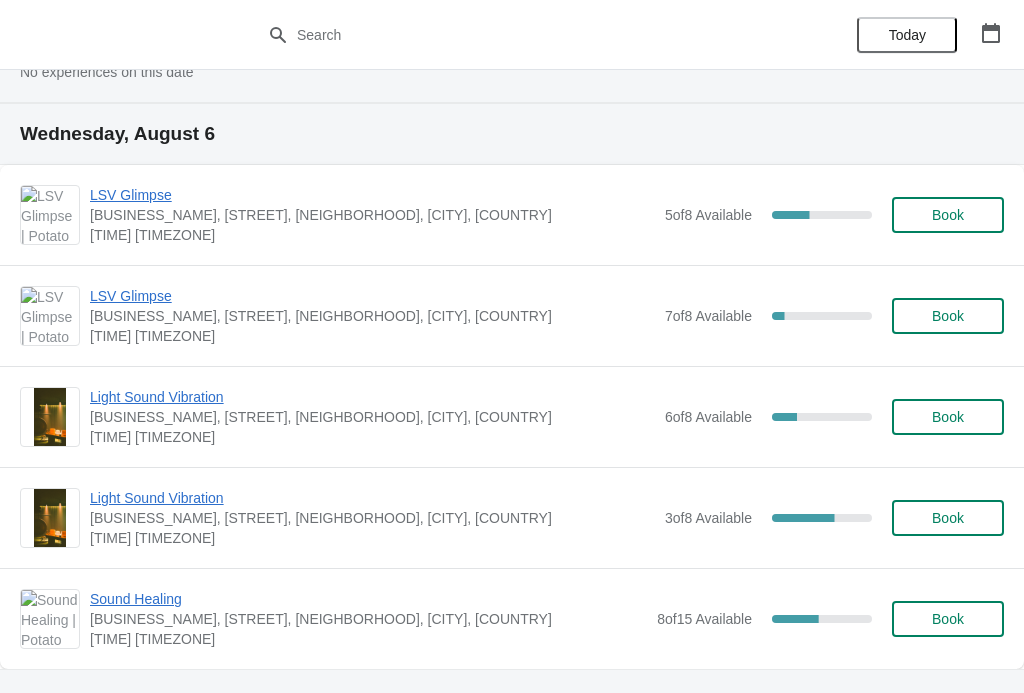 scroll, scrollTop: 105, scrollLeft: 0, axis: vertical 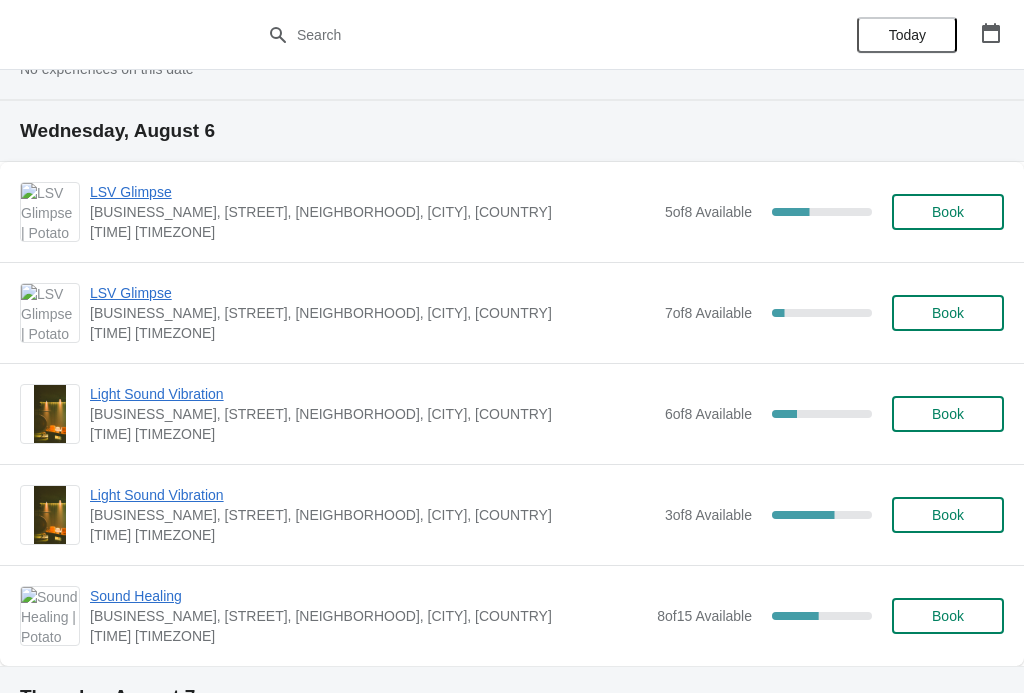 click on "Light Sound Vibration" at bounding box center [372, 394] 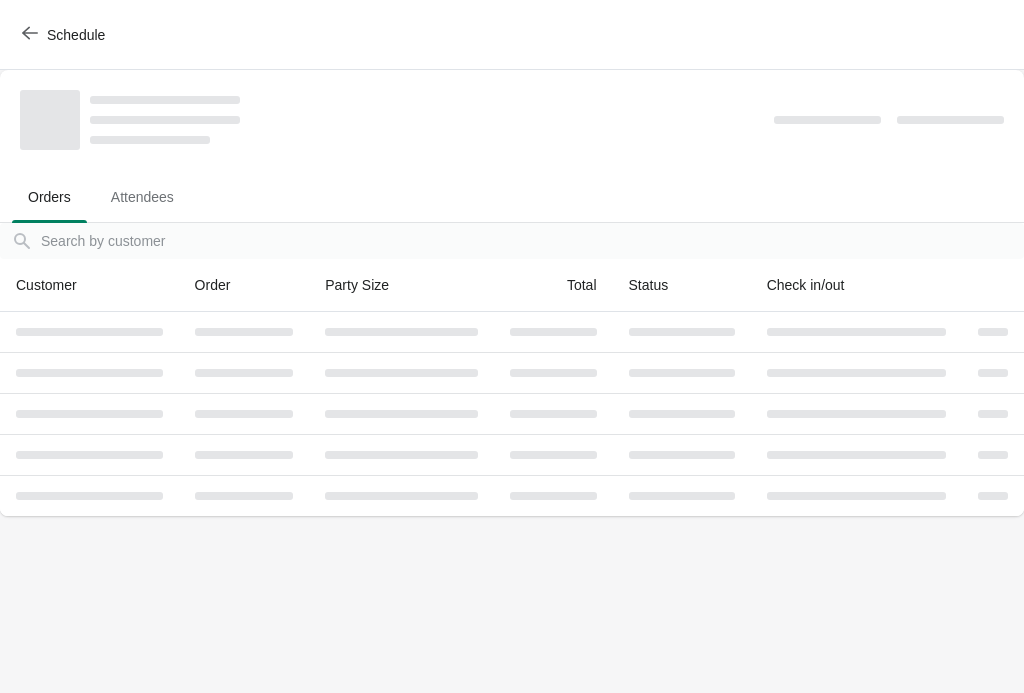 scroll, scrollTop: 0, scrollLeft: 0, axis: both 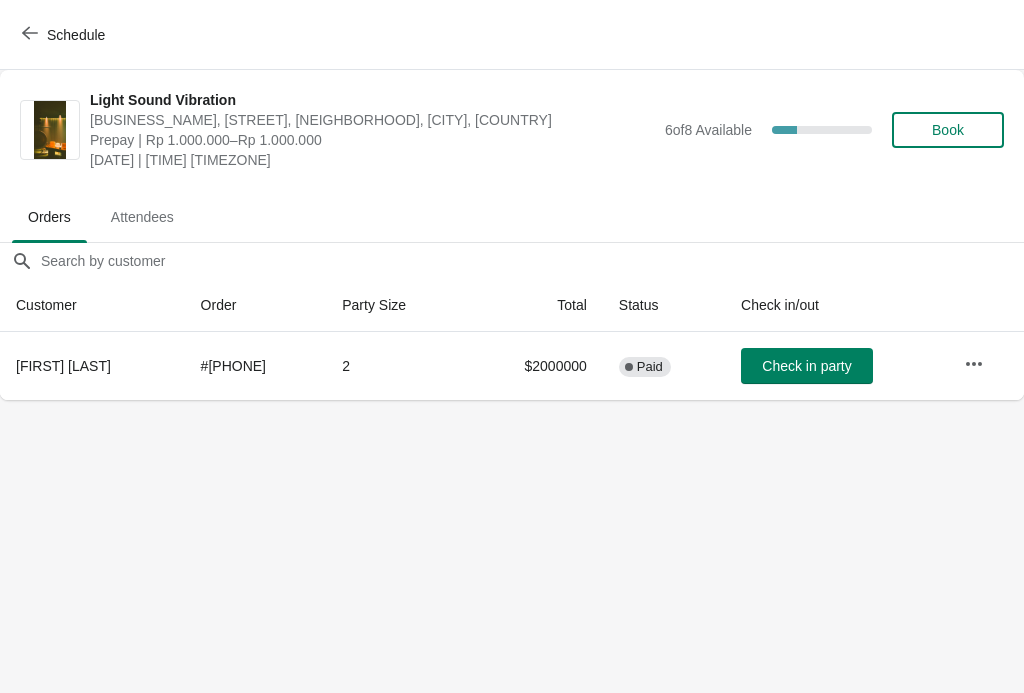 click on "Book" at bounding box center [948, 130] 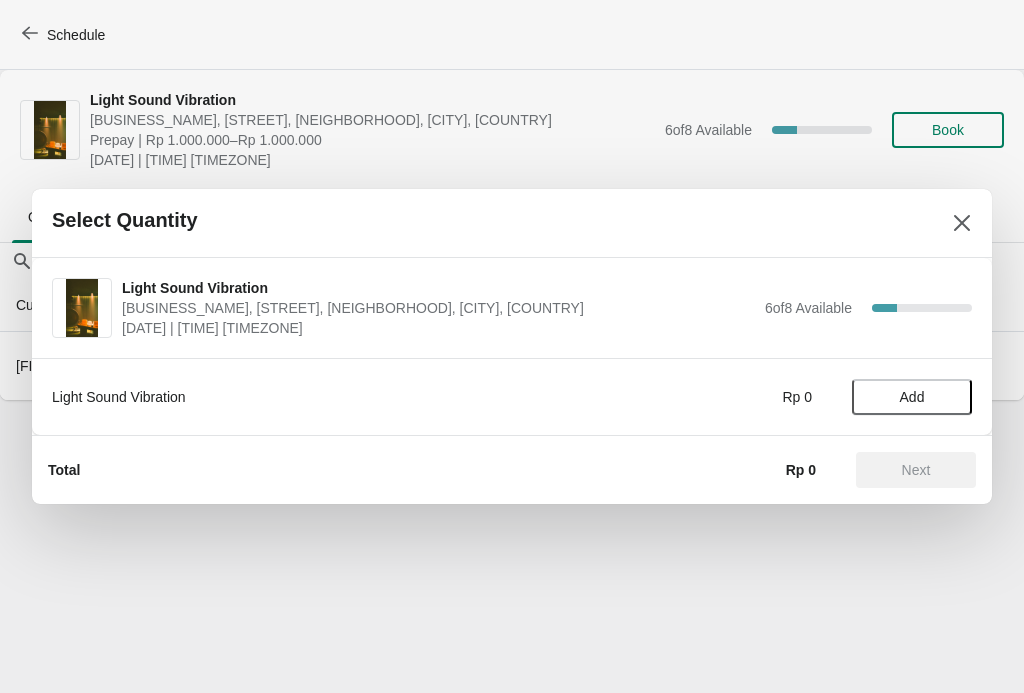 click on "Add" at bounding box center [912, 397] 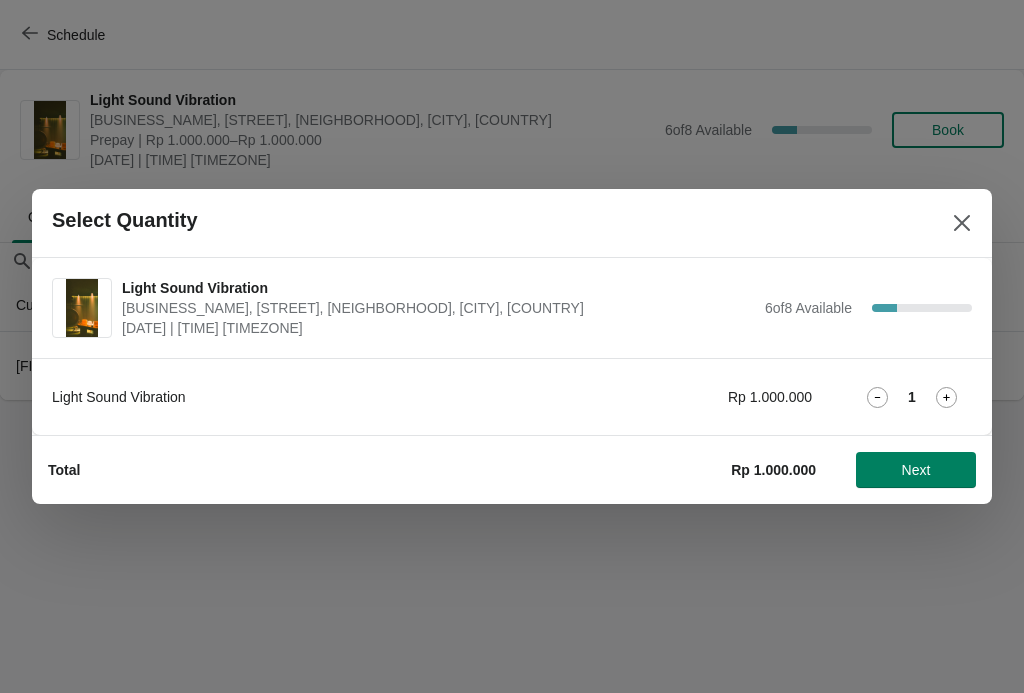 click 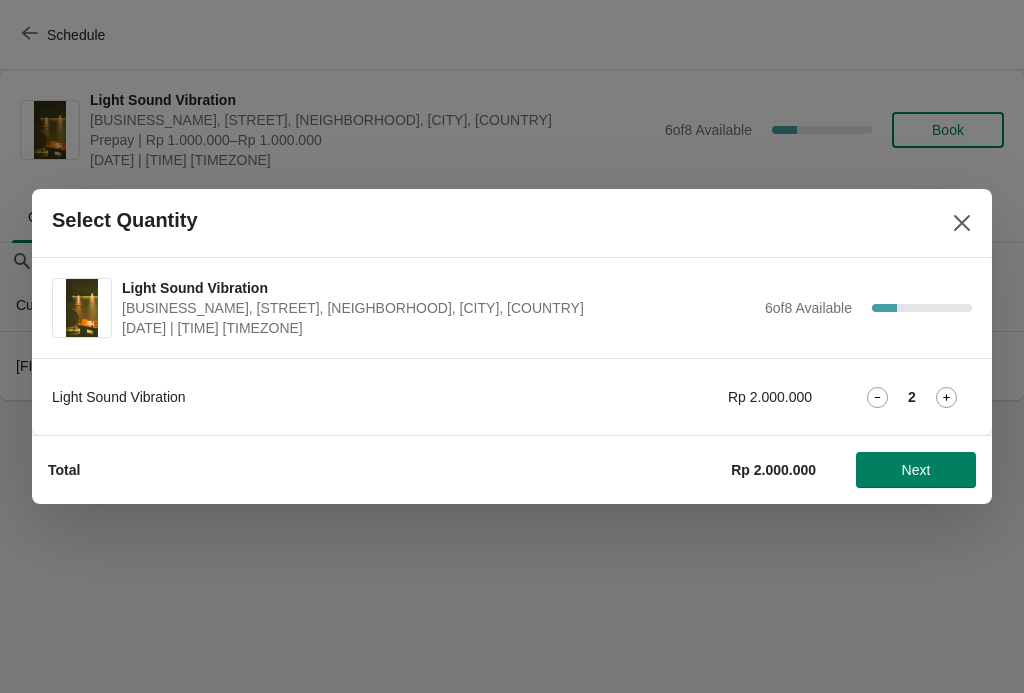 click on "Next" at bounding box center [916, 470] 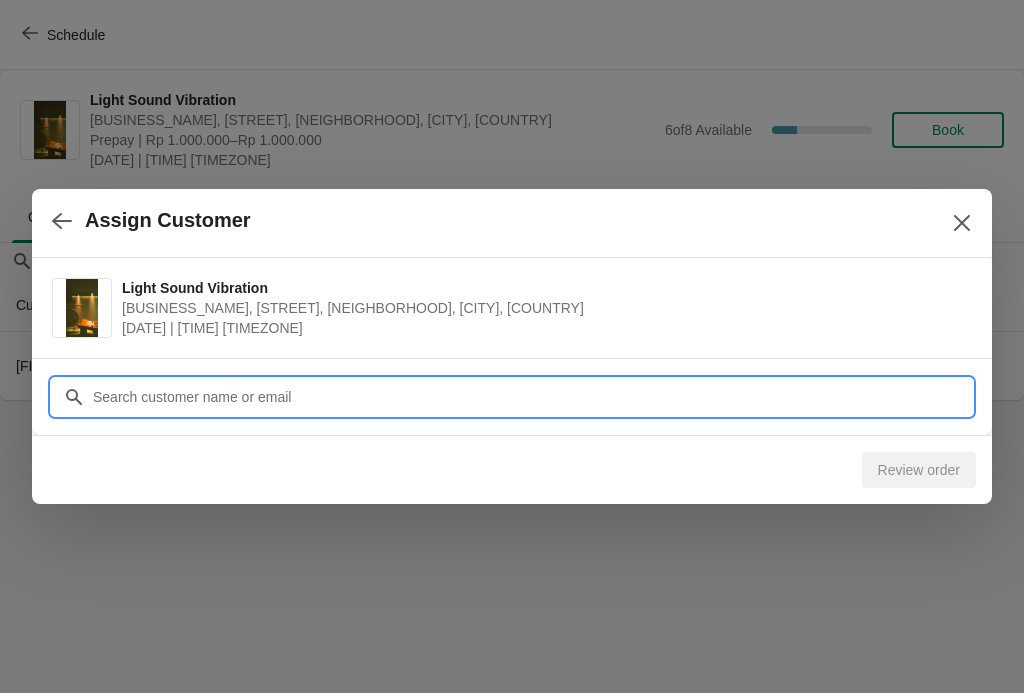 click on "Customer" at bounding box center [532, 397] 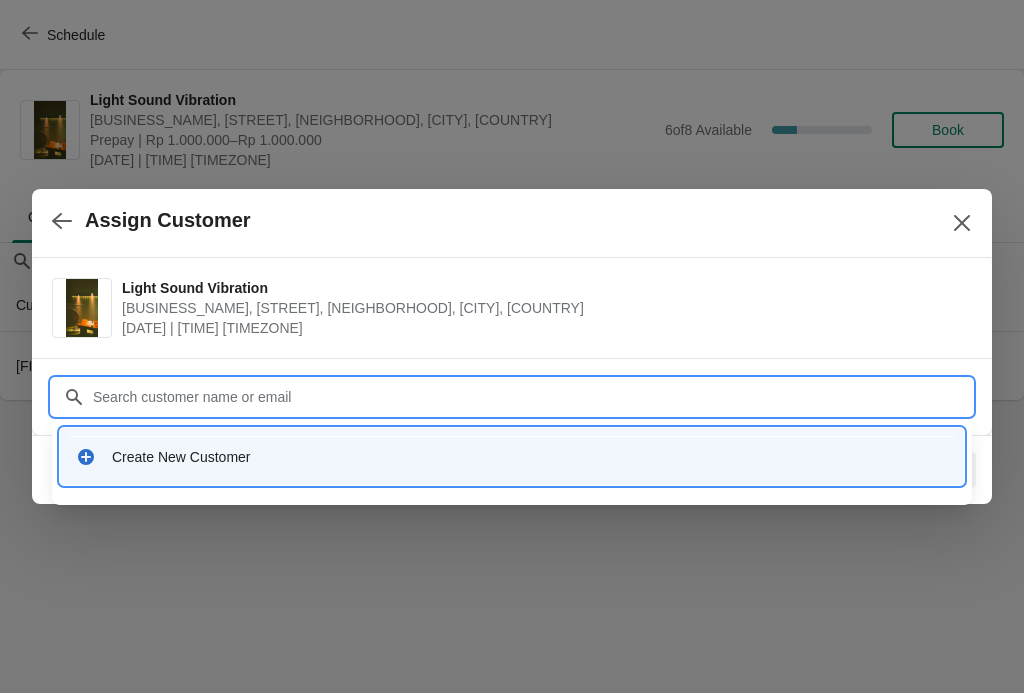 click on "Create New Customer" at bounding box center [530, 457] 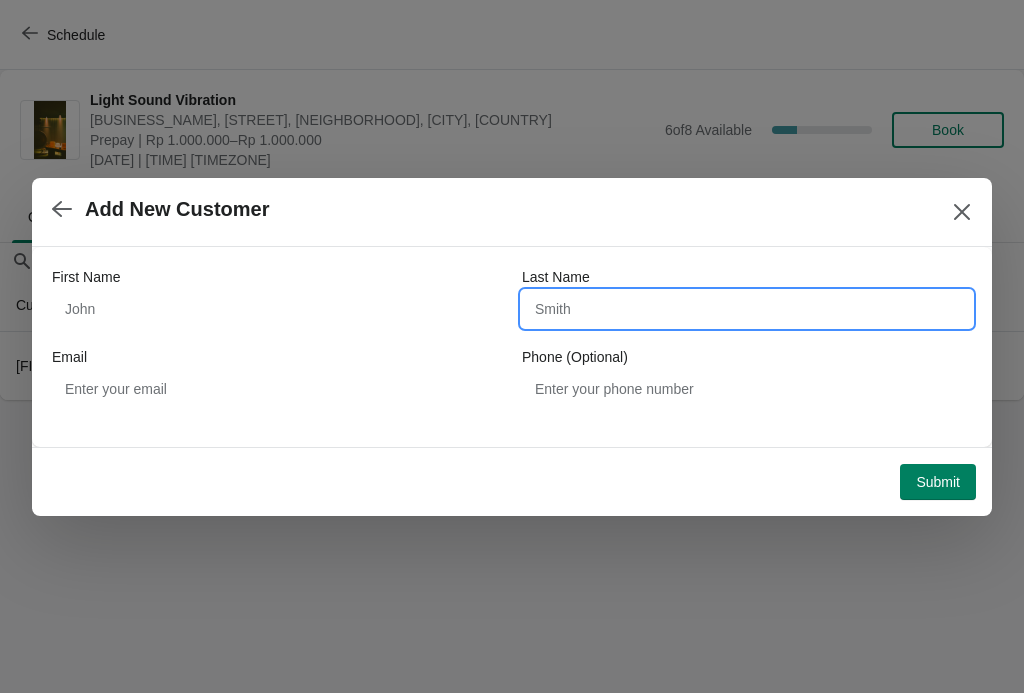 click on "Last Name" at bounding box center (747, 309) 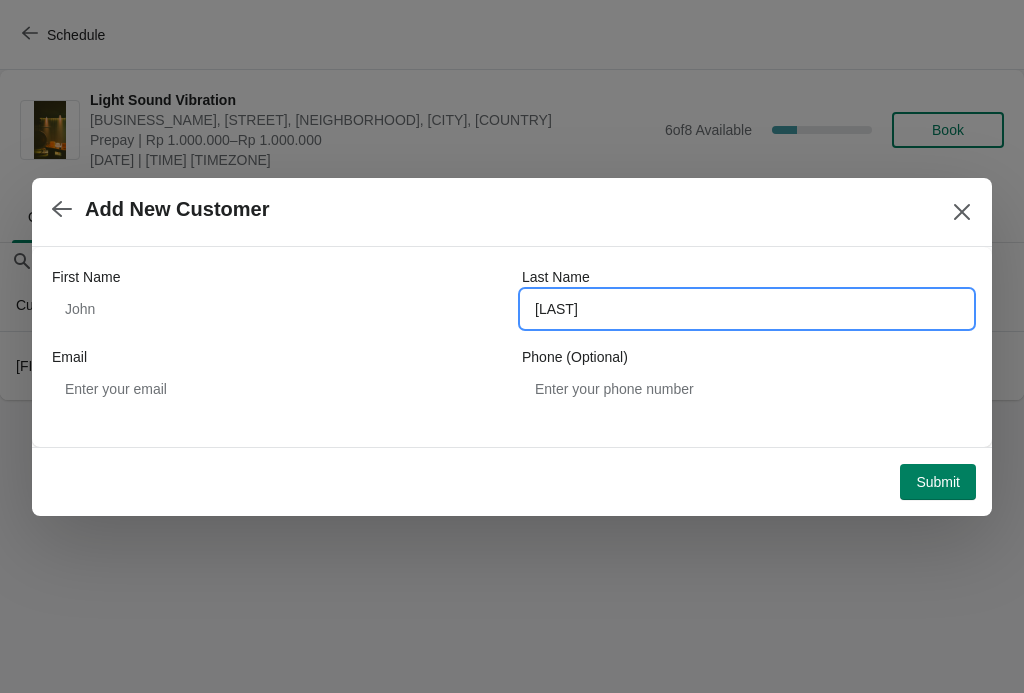type on "[LAST]" 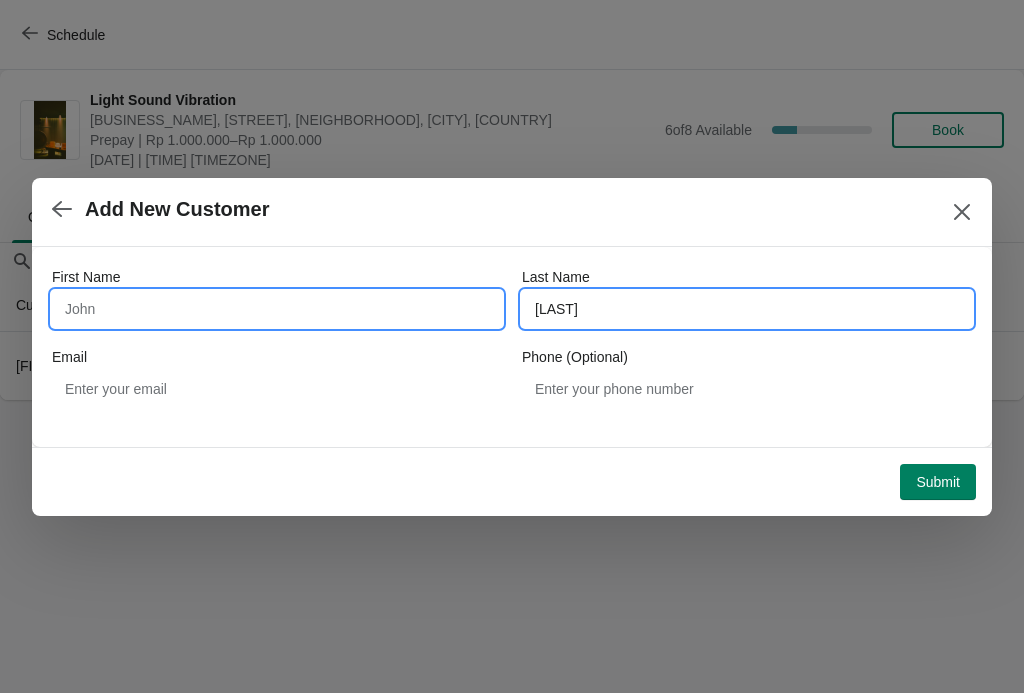 click on "First Name" at bounding box center [277, 309] 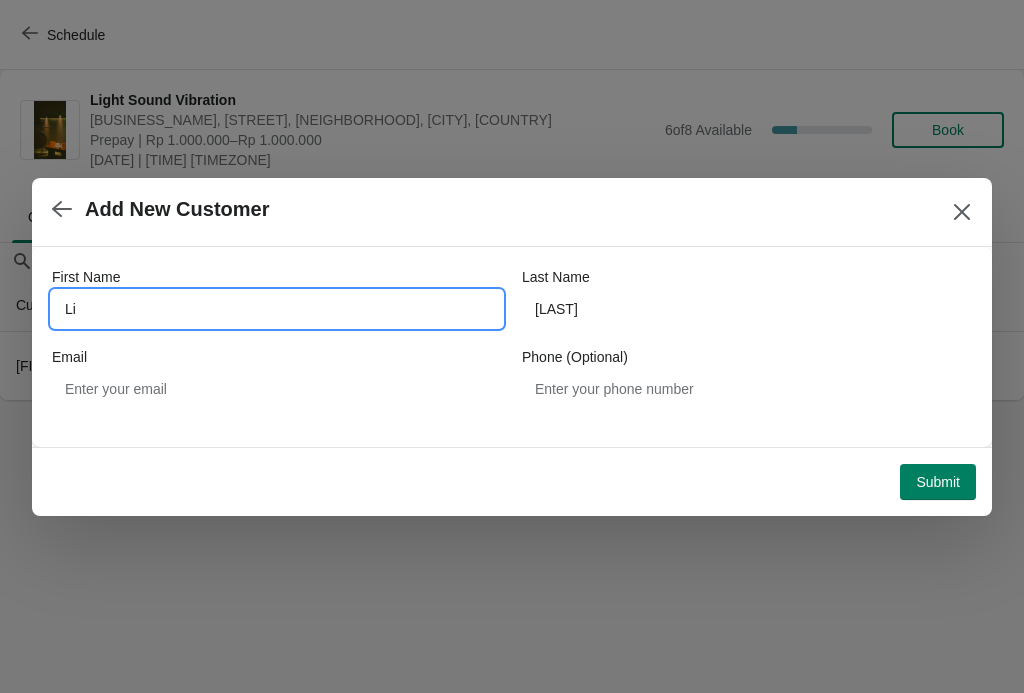type on "Li" 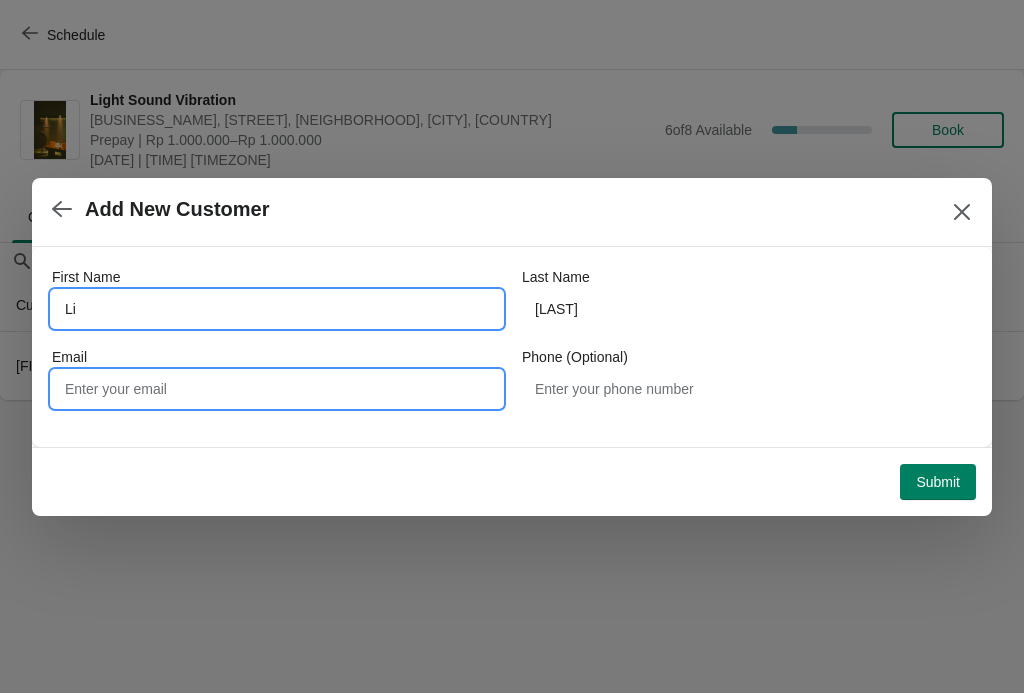 click on "Email" at bounding box center (277, 389) 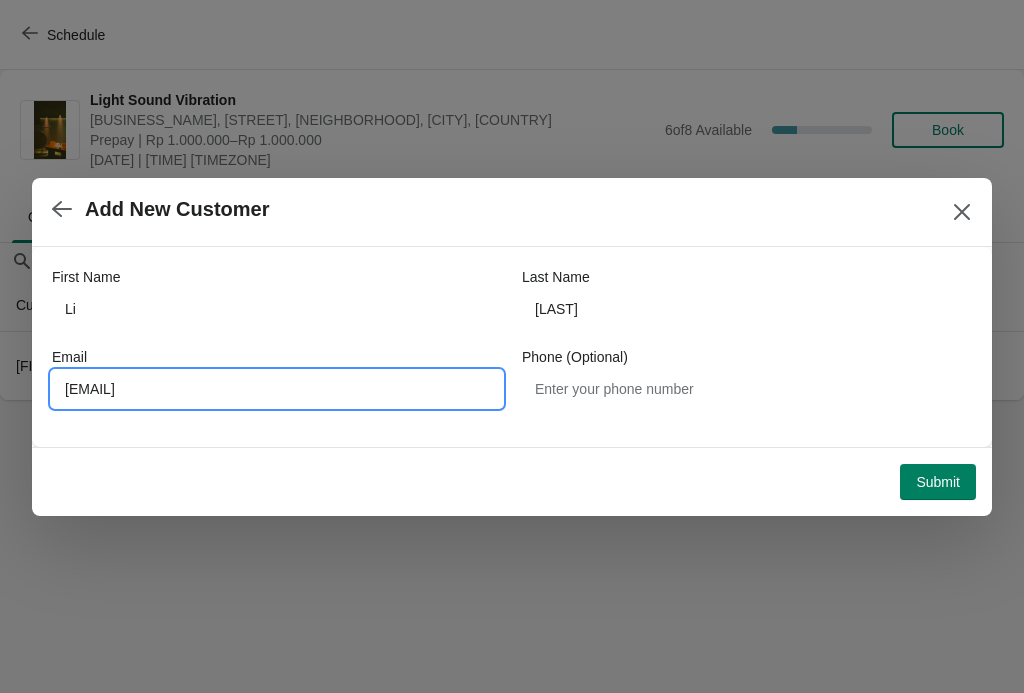 type on "[EMAIL]" 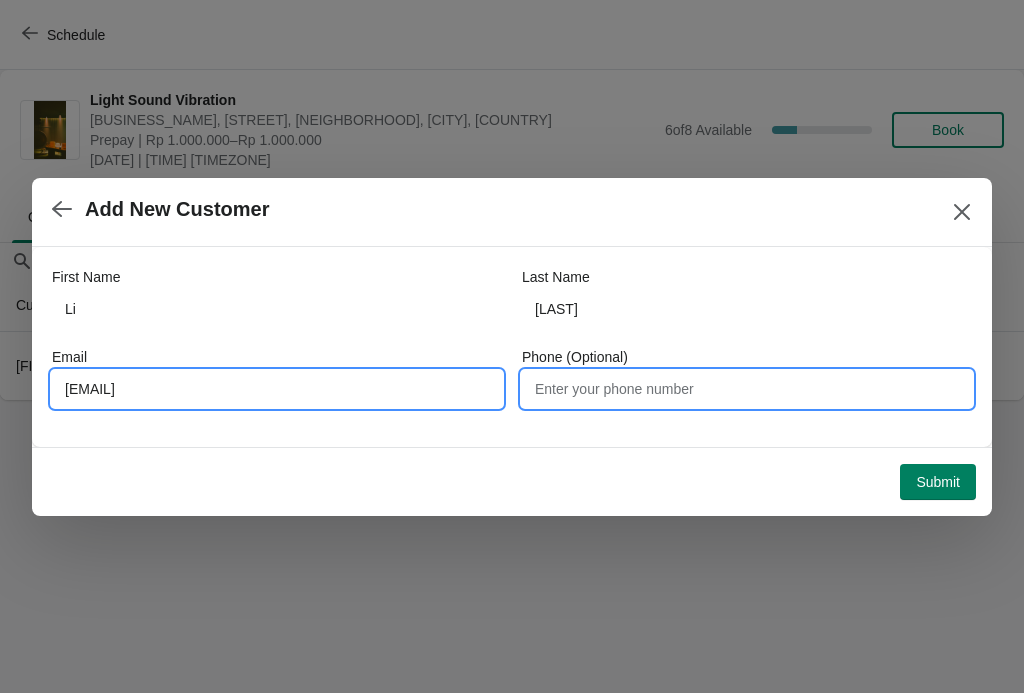 click on "Phone (Optional)" at bounding box center [747, 389] 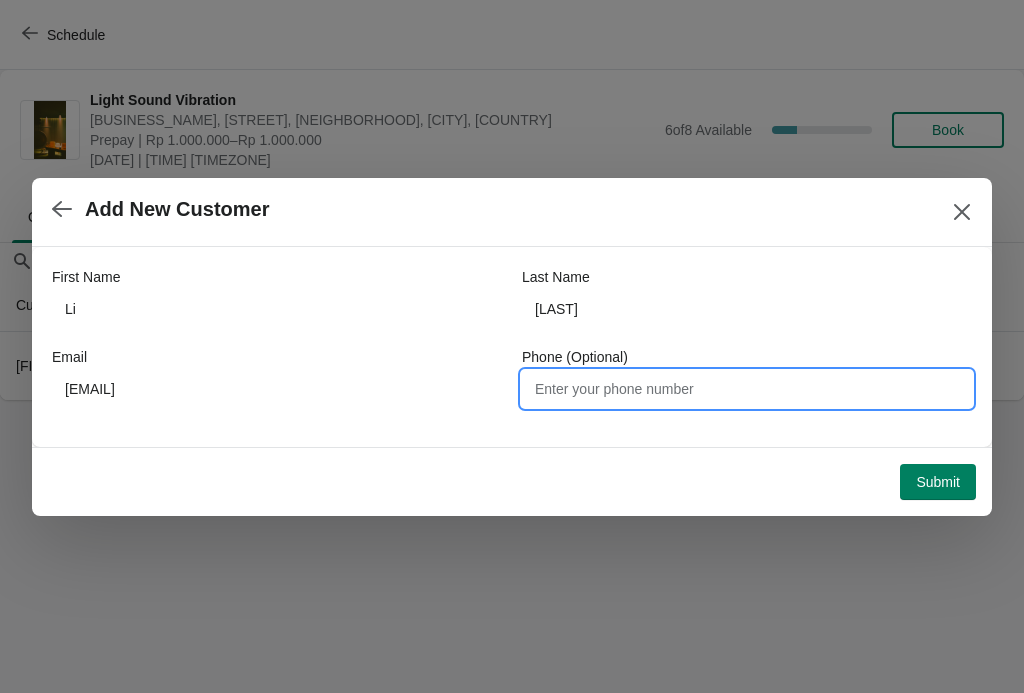 click on "Submit" at bounding box center [938, 482] 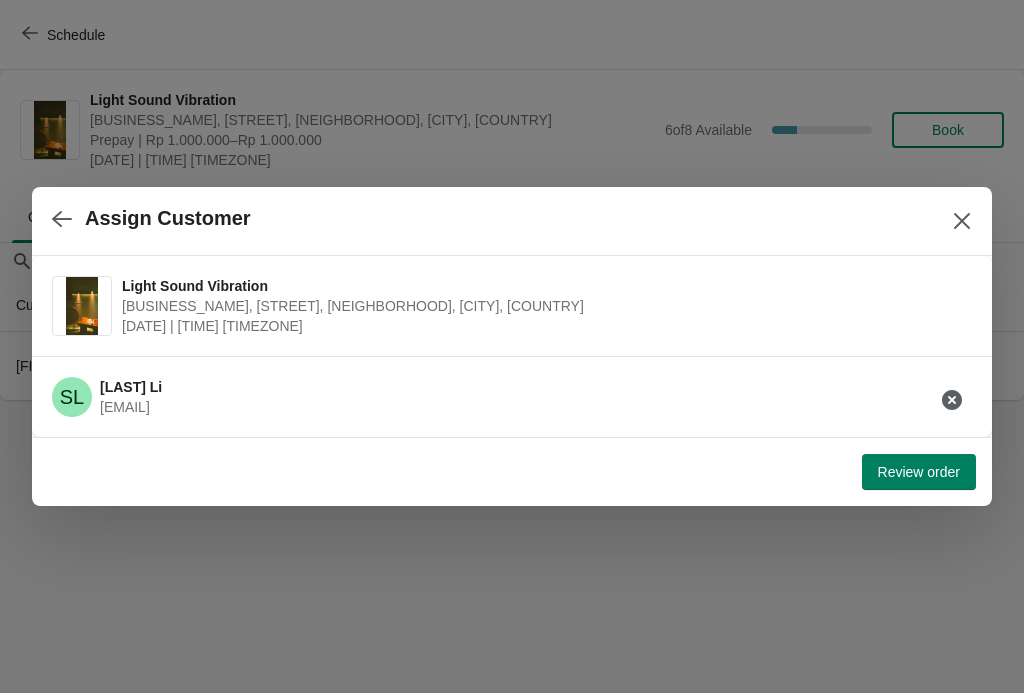 click on "Review order" at bounding box center [919, 472] 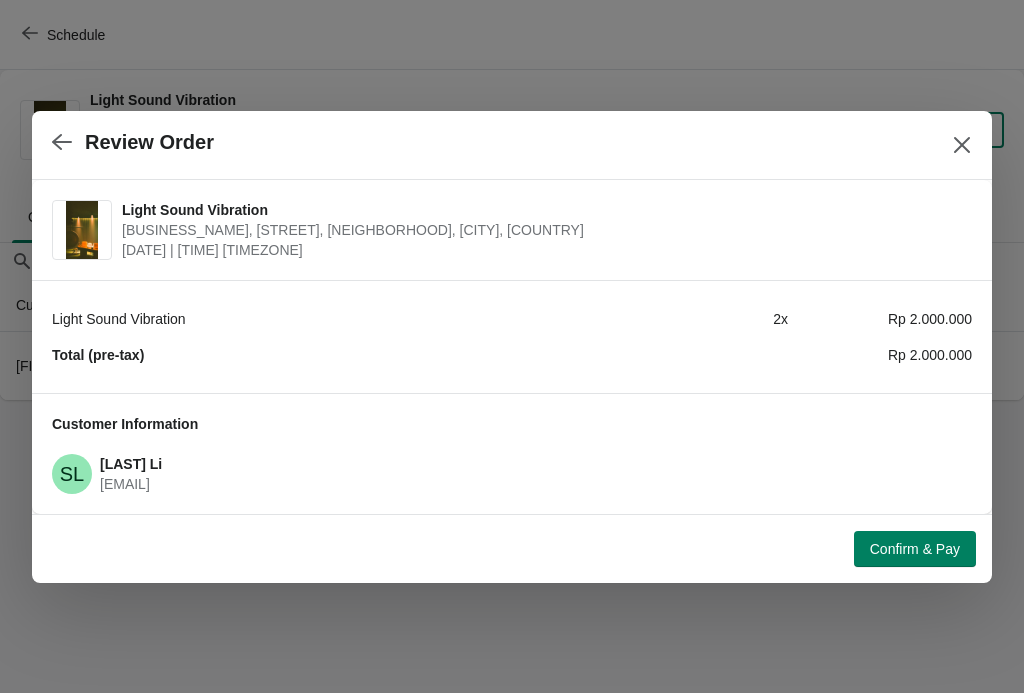 click on "Confirm & Pay" at bounding box center (915, 549) 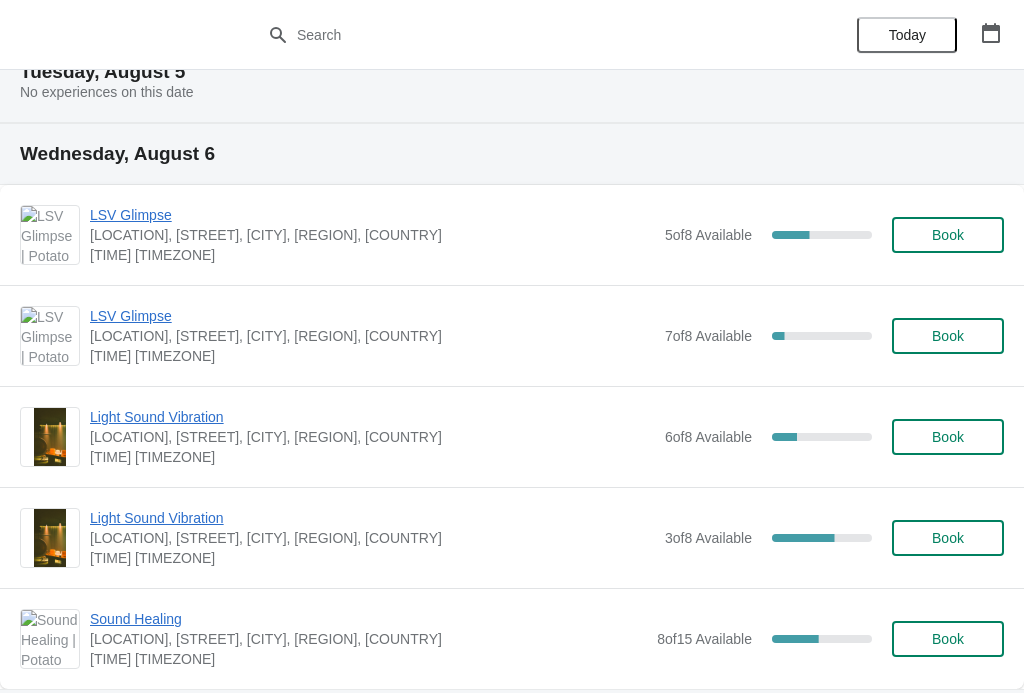 scroll, scrollTop: 81, scrollLeft: 0, axis: vertical 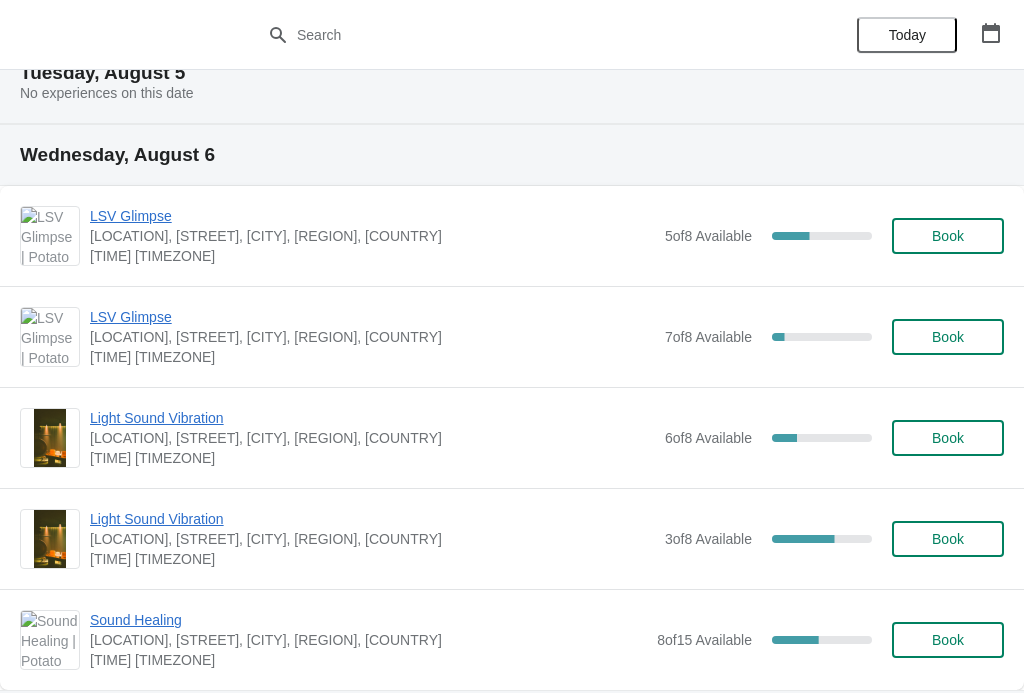 click on "Light Sound Vibration" at bounding box center [372, 418] 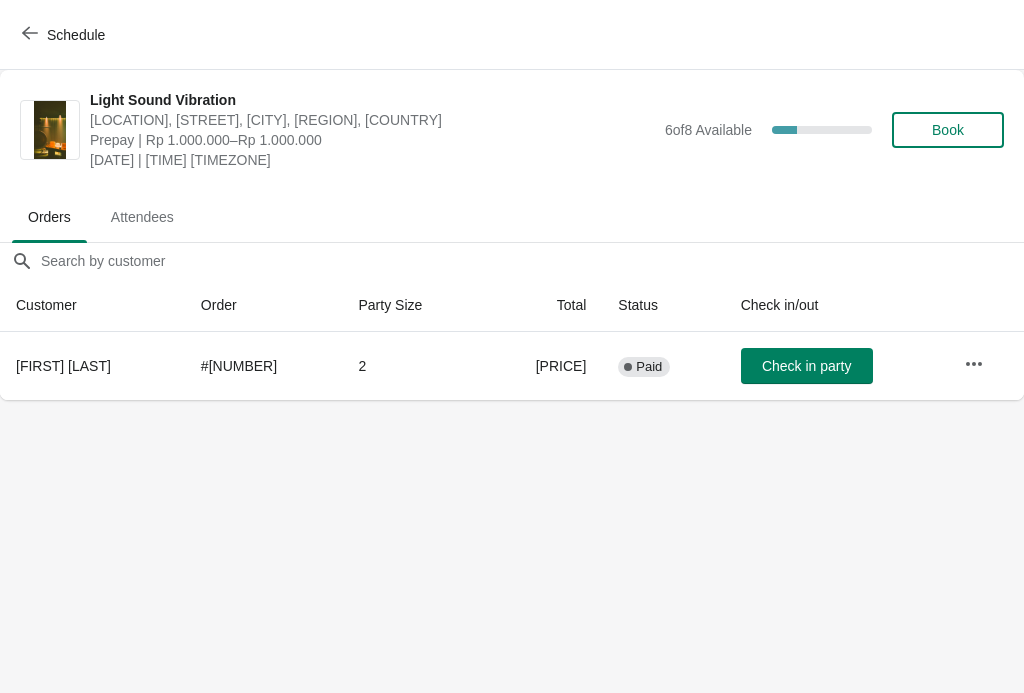 click on "Schedule" at bounding box center [65, 35] 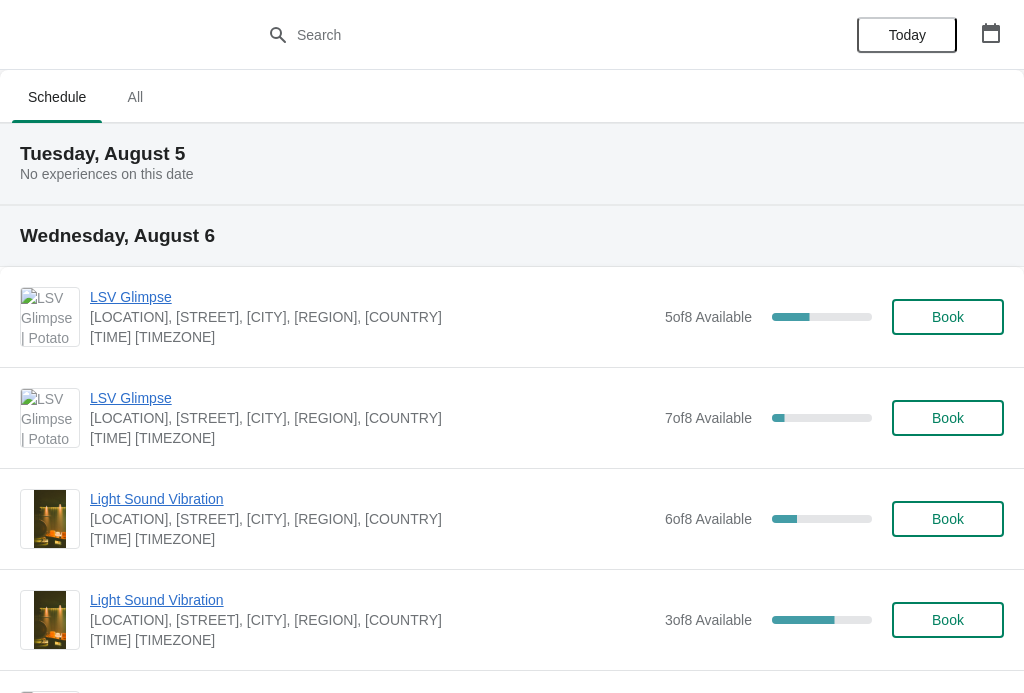 click on "Light Sound Vibration [LOCATION], [STREET], [CITY], [REGION], [COUNTRY] [TIME] [TIMEZONE] [NUMBER] of [NUMBER] Available [PERCENT] Book" at bounding box center [512, 518] 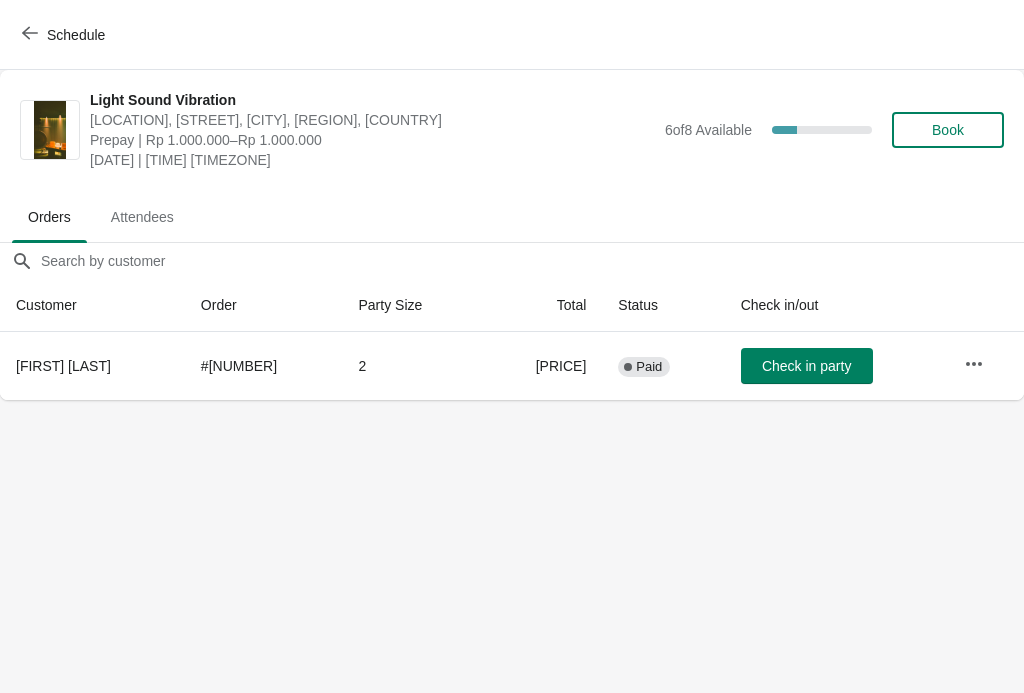 click on "Schedule" at bounding box center [65, 34] 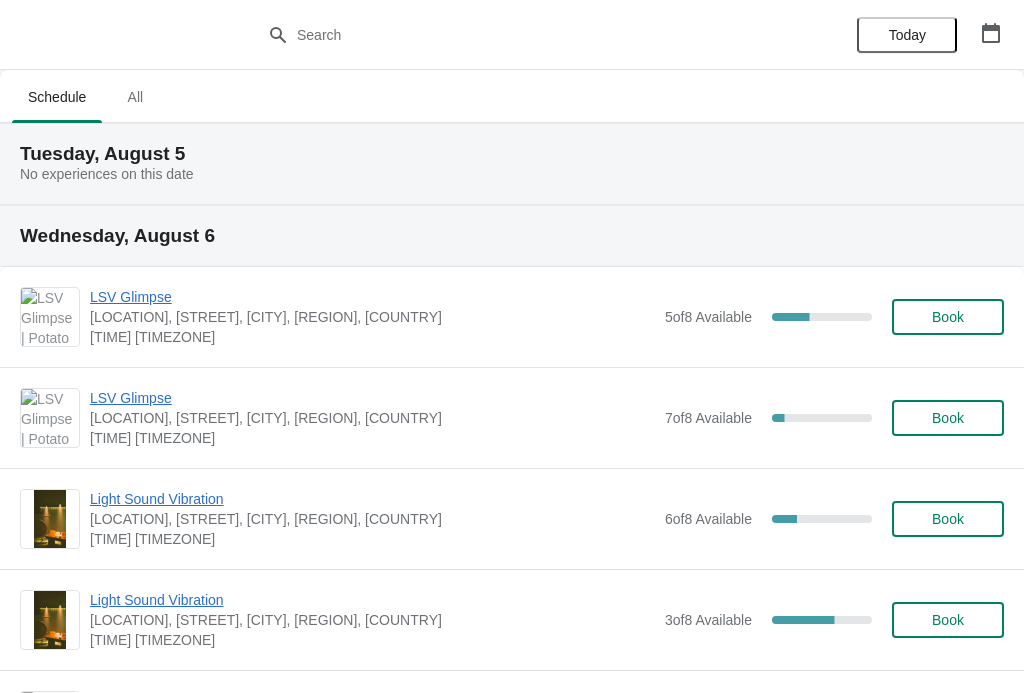 click on "Book" at bounding box center [948, 519] 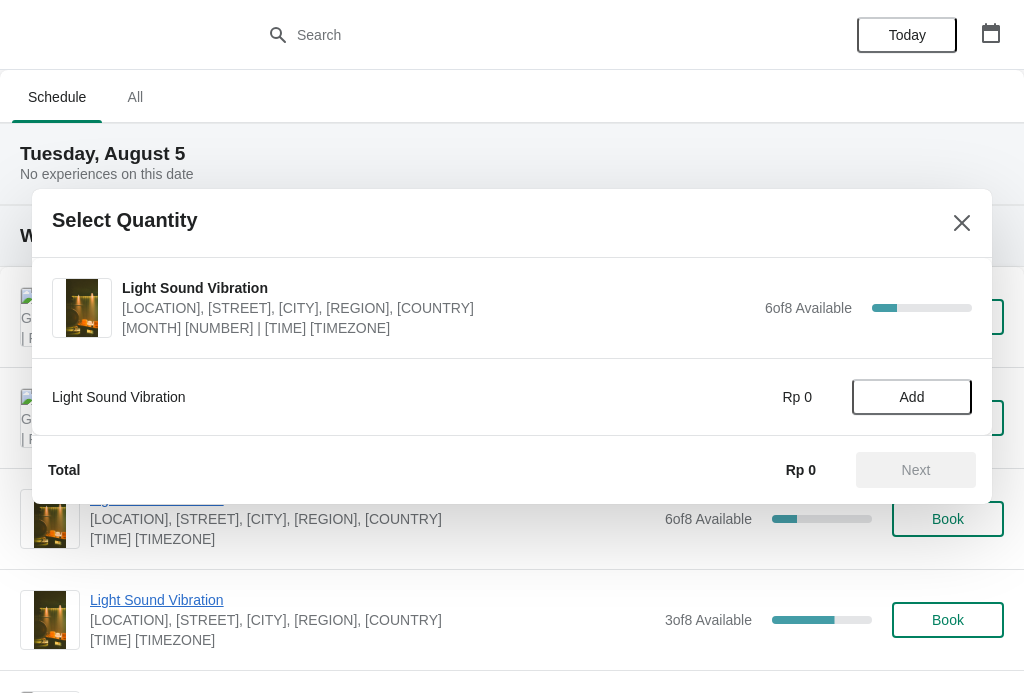 click on "Select Quantity" at bounding box center [488, 220] 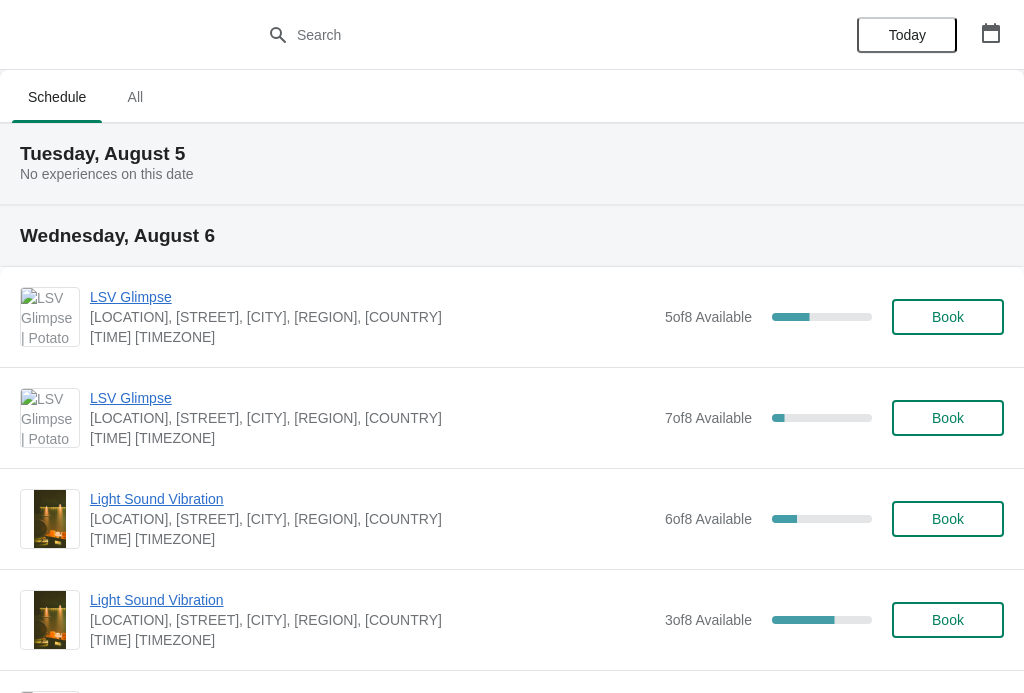 click on "[BUSINESS_NAME], [STREET], [NEIGHBORHOOD], [CITY], [COUNTRY]" at bounding box center (372, 519) 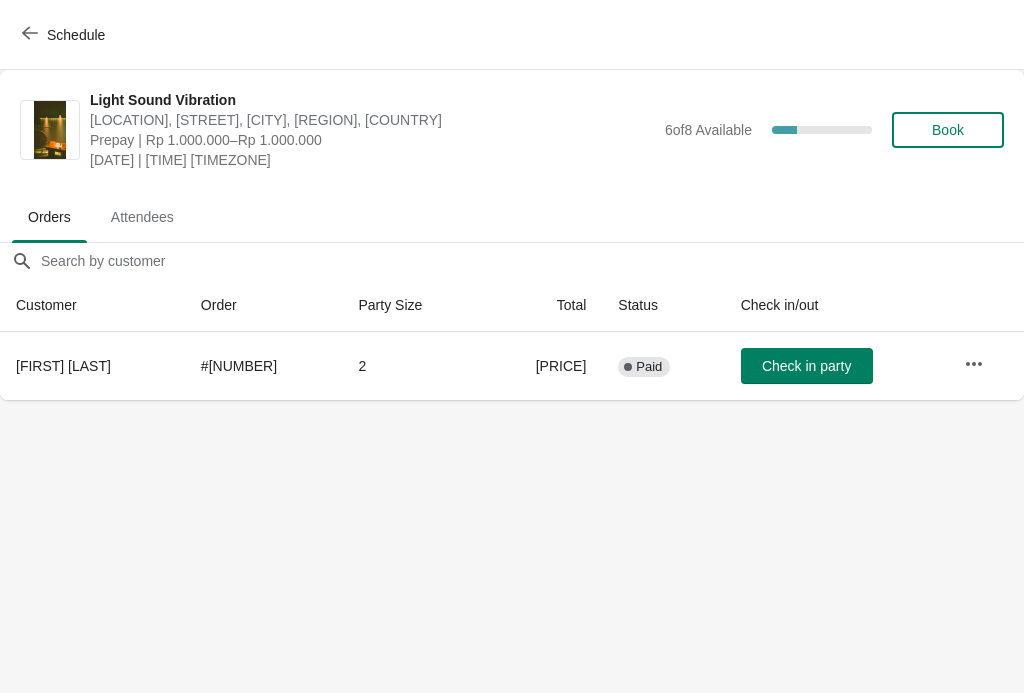 click on "Schedule" at bounding box center (65, 35) 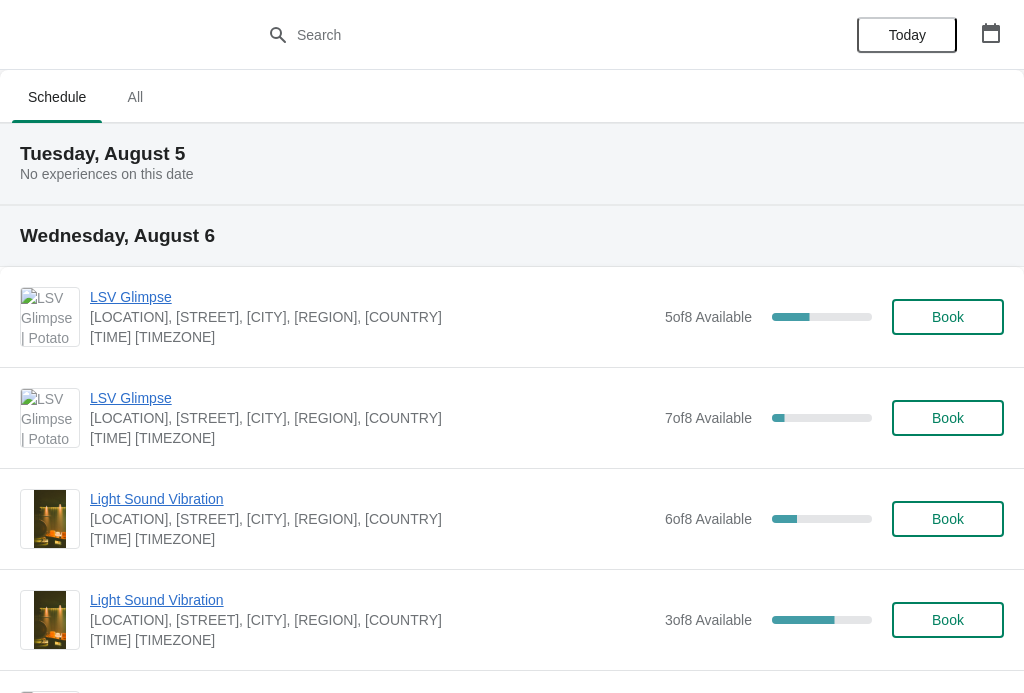 click on "Book" at bounding box center [948, 519] 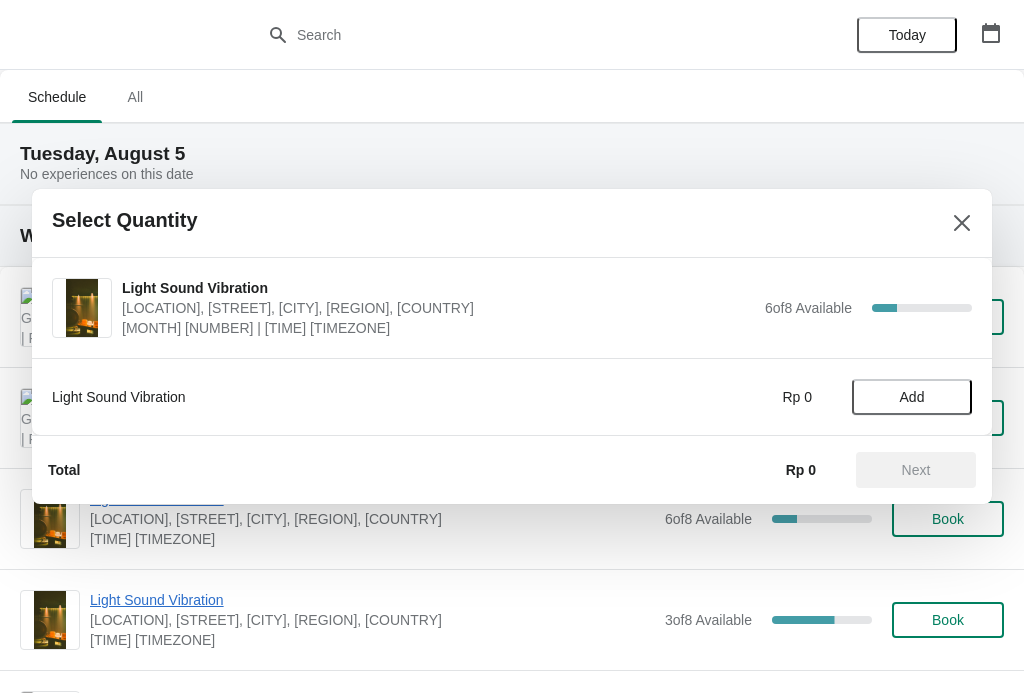 click 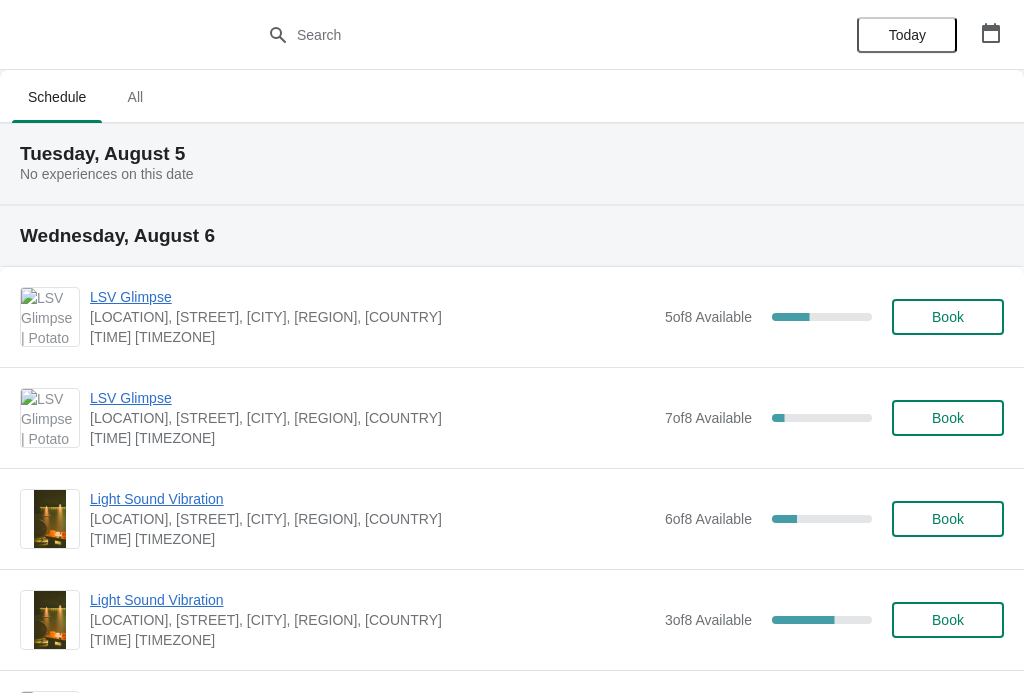 click on "Light Sound Vibration" at bounding box center [372, 499] 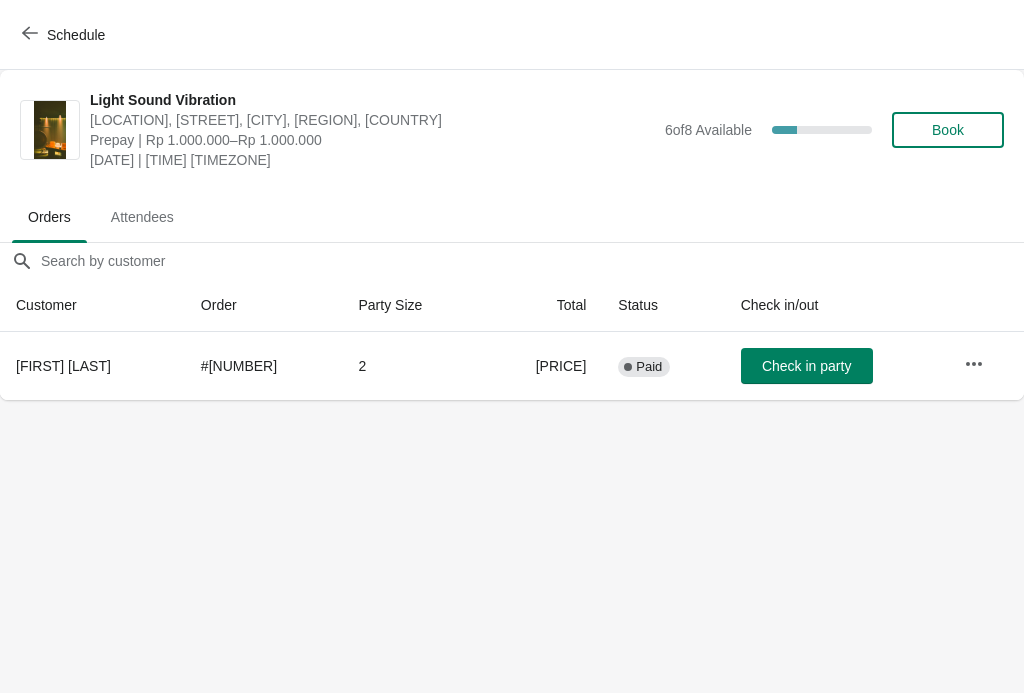 click on "Schedule Light Sound Vibration Potato Head Suites & Studios, Jalan Petitenget, Seminyak, Badung Regency, Bali, Indonesia Prepay | Rp 1.000.000–Rp 1.000.000 Wednesday, August 6, 2025 | 1:00 pm Asia/Makassar 6  of  8   Available 25 % Book Orders Attendees Orders Attendees Orders filter search Customer Order Party Size Total Status Check in/out Lisa Burn # 6103500980360 2 $2000000 Complete Paid Check in party Order Details Actions Transfer Restock 0  /  1  Checked in Close" at bounding box center [512, 346] 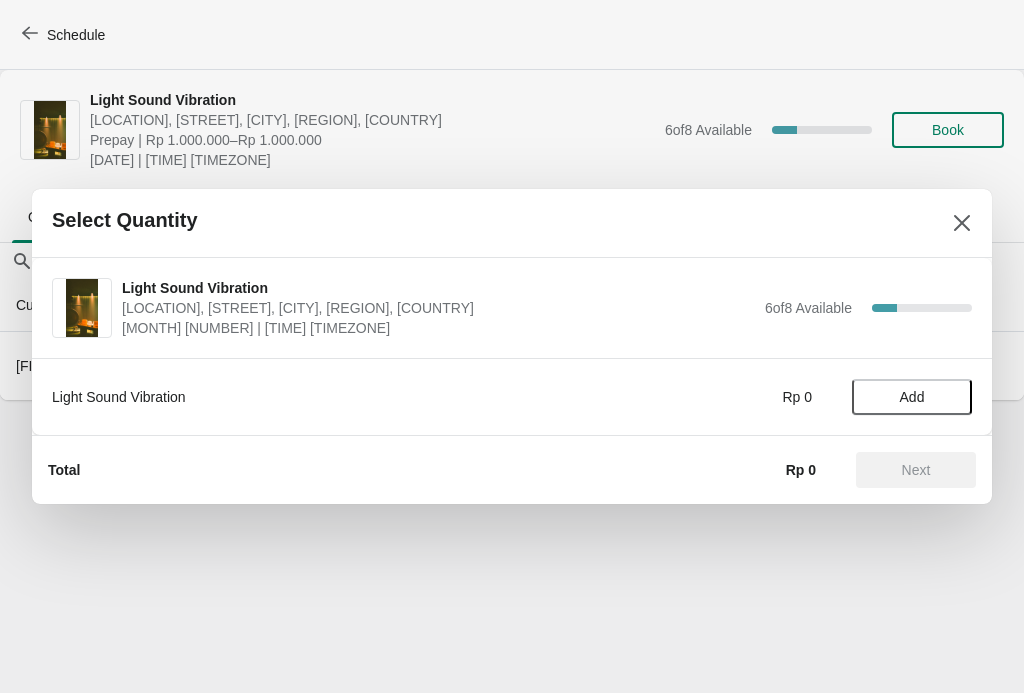 click on "Add" at bounding box center (912, 397) 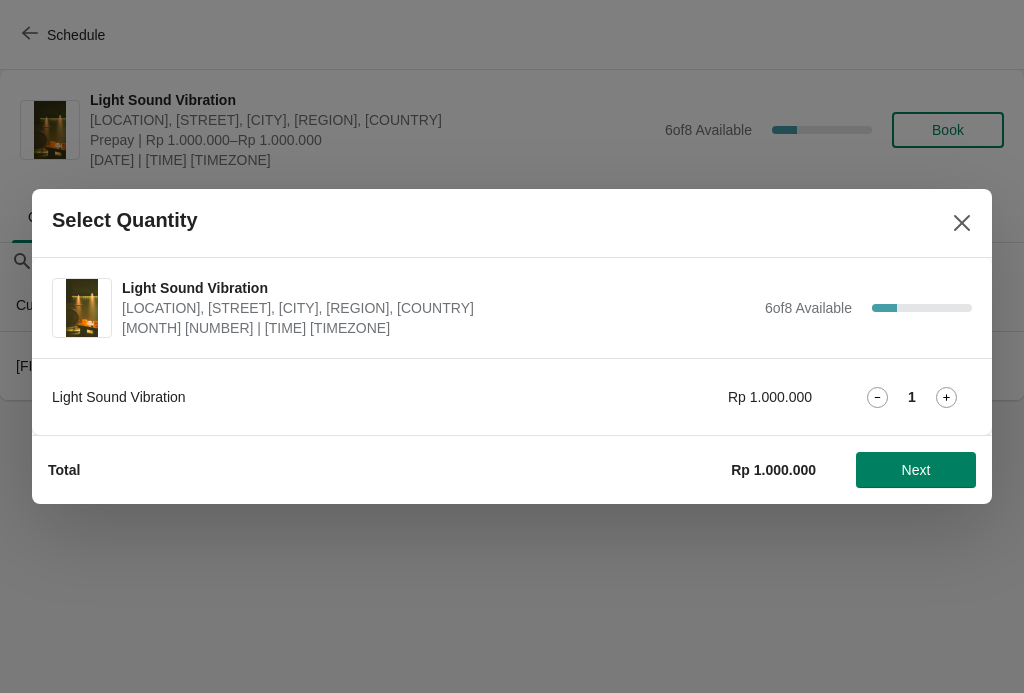 click on "1" at bounding box center [912, 397] 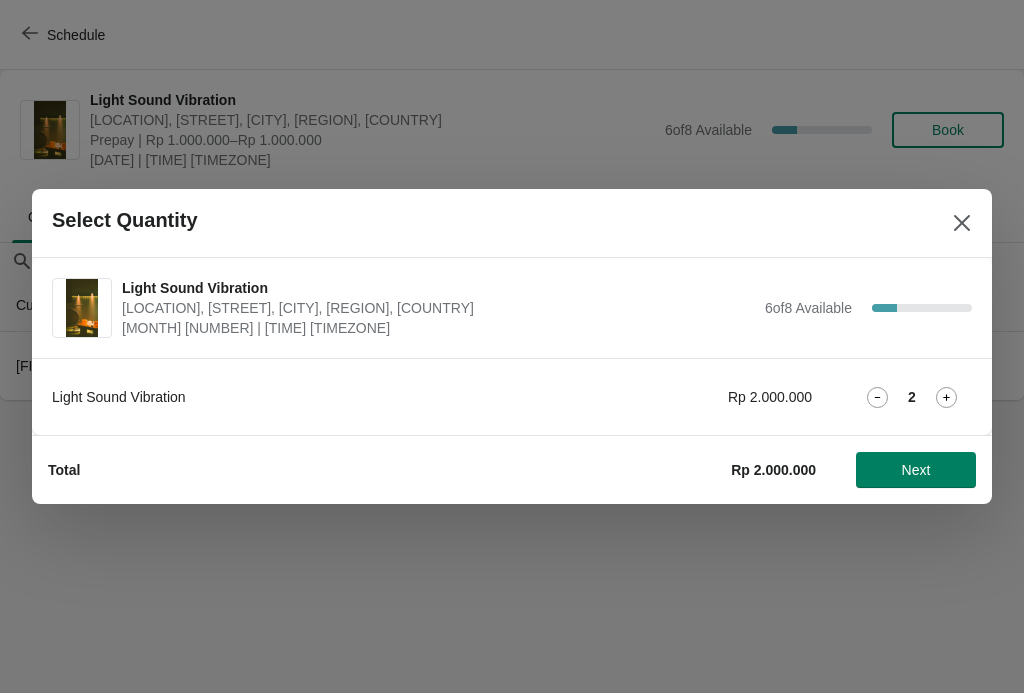 click on "Next" at bounding box center [916, 470] 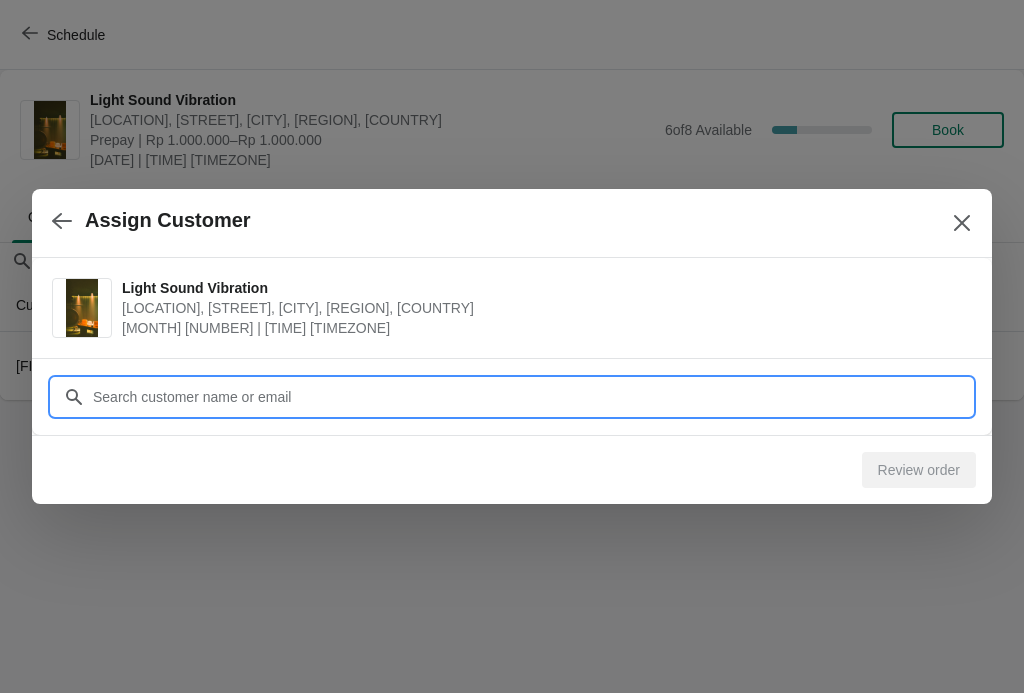 click on "Customer" at bounding box center [532, 397] 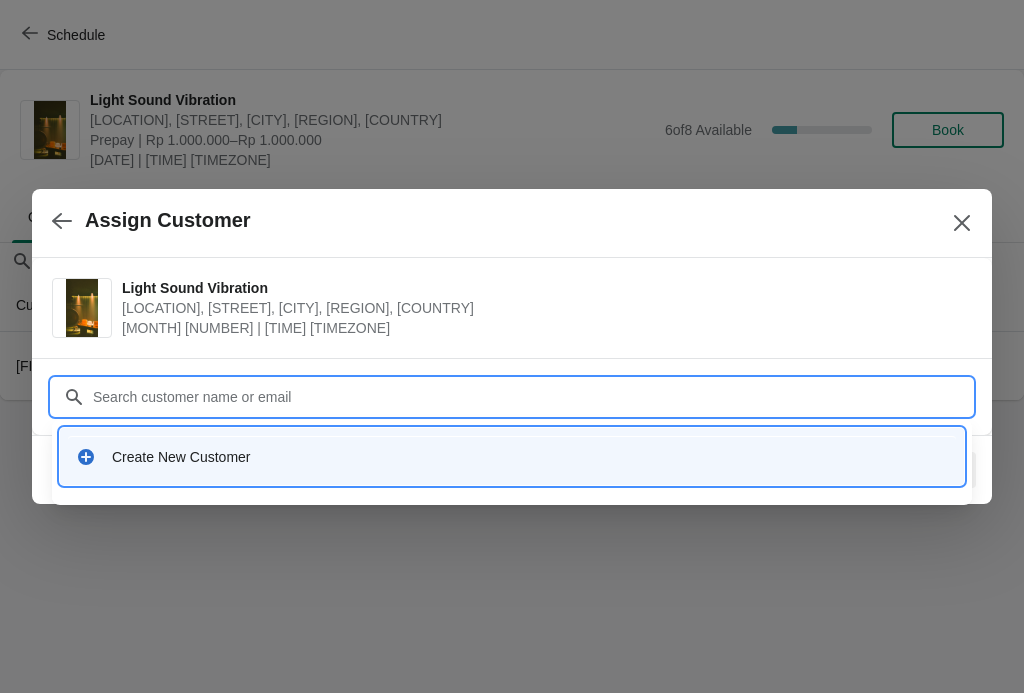 click on "Create New Customer" at bounding box center [512, 456] 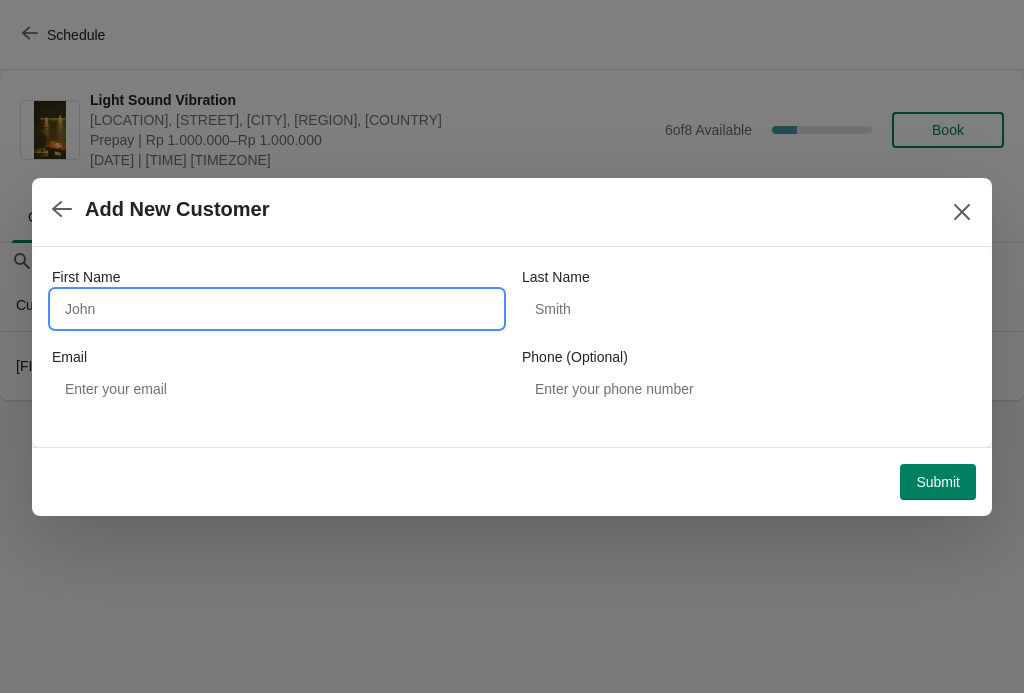 click on "First Name" at bounding box center [277, 309] 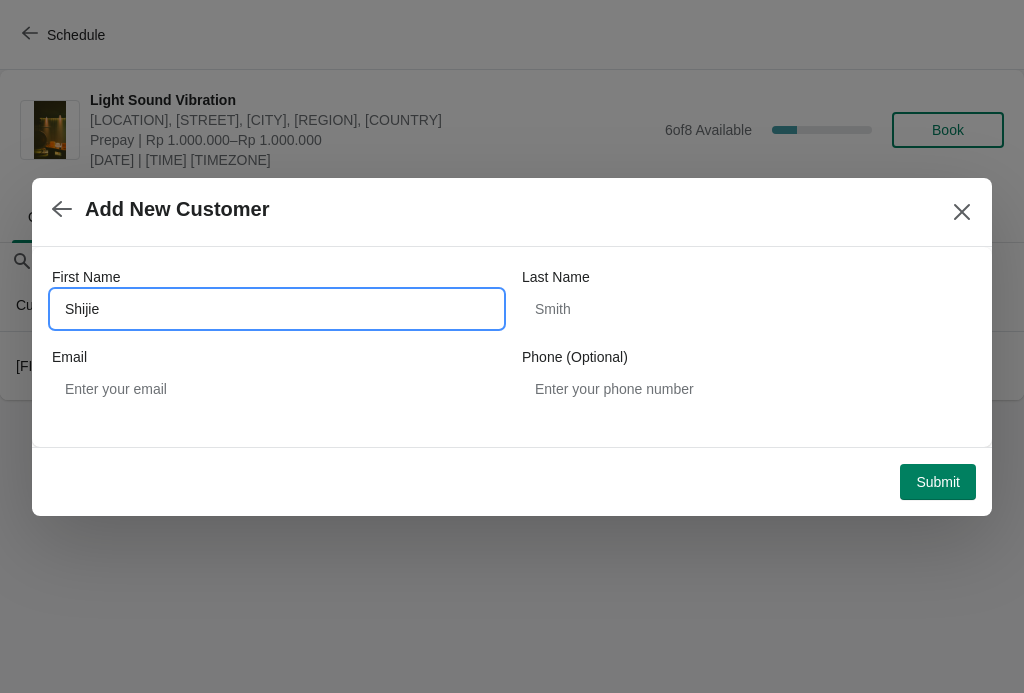 type on "[LAST]" 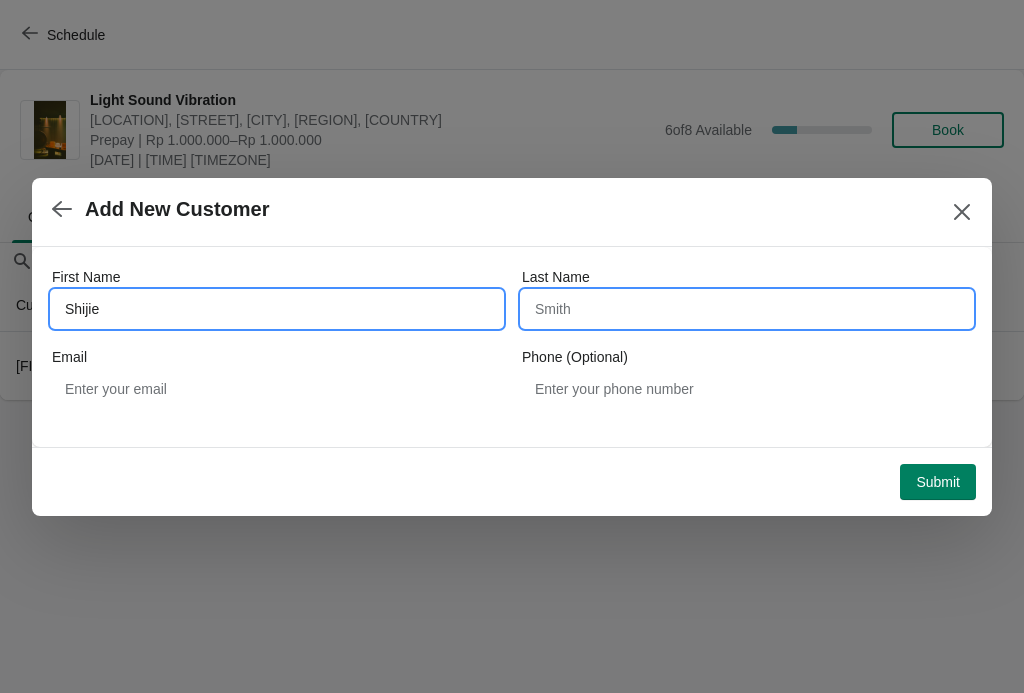 click on "Last Name" at bounding box center [747, 309] 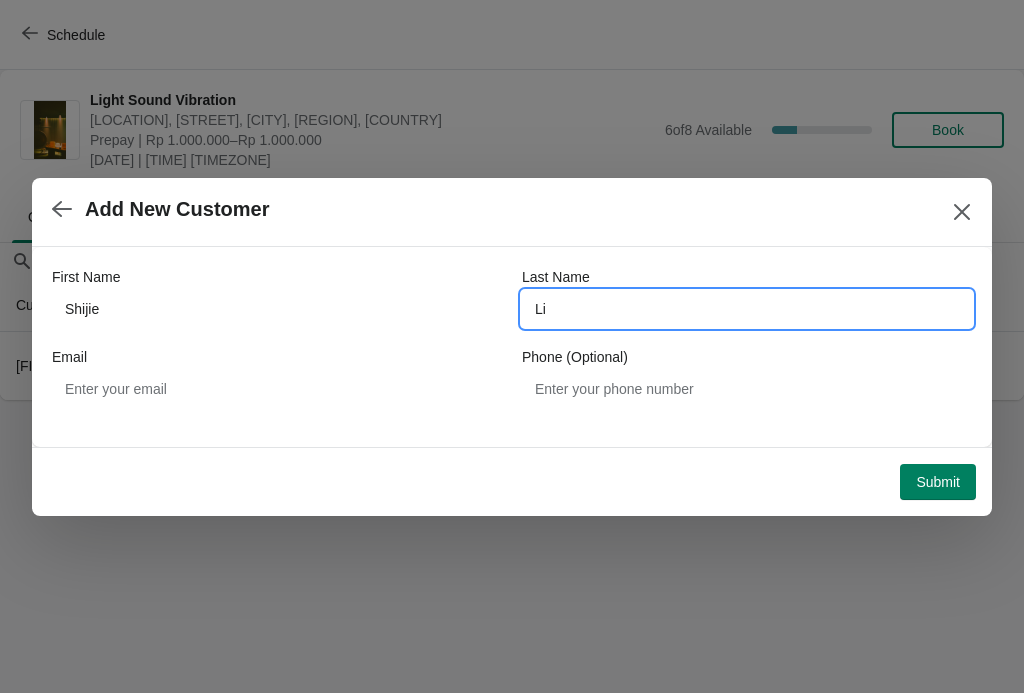 type on "Li" 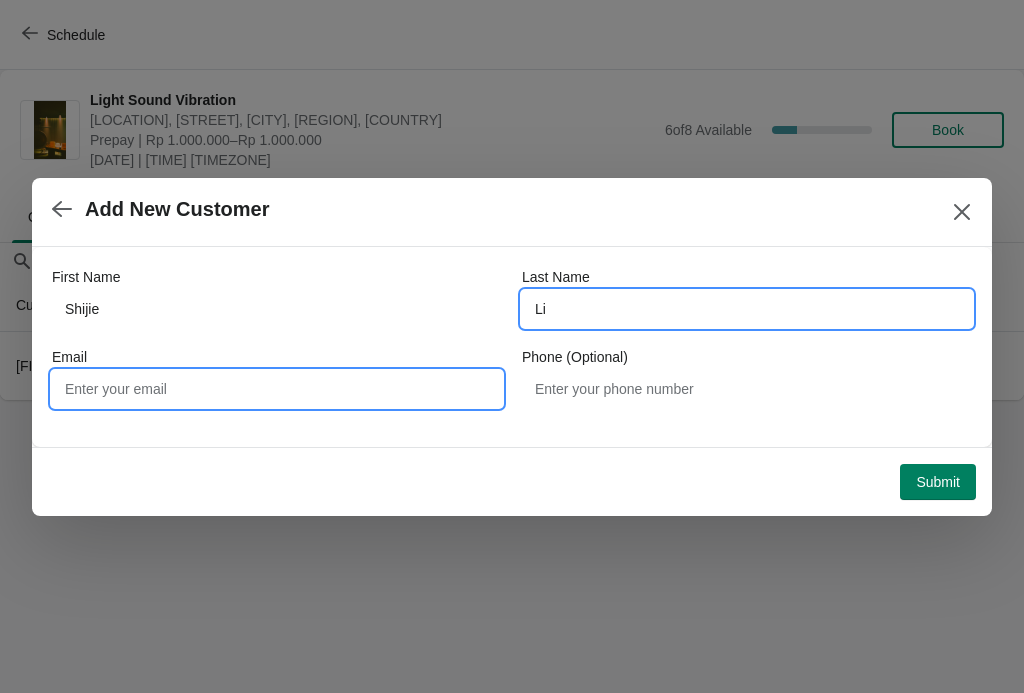 click on "Email" at bounding box center (277, 389) 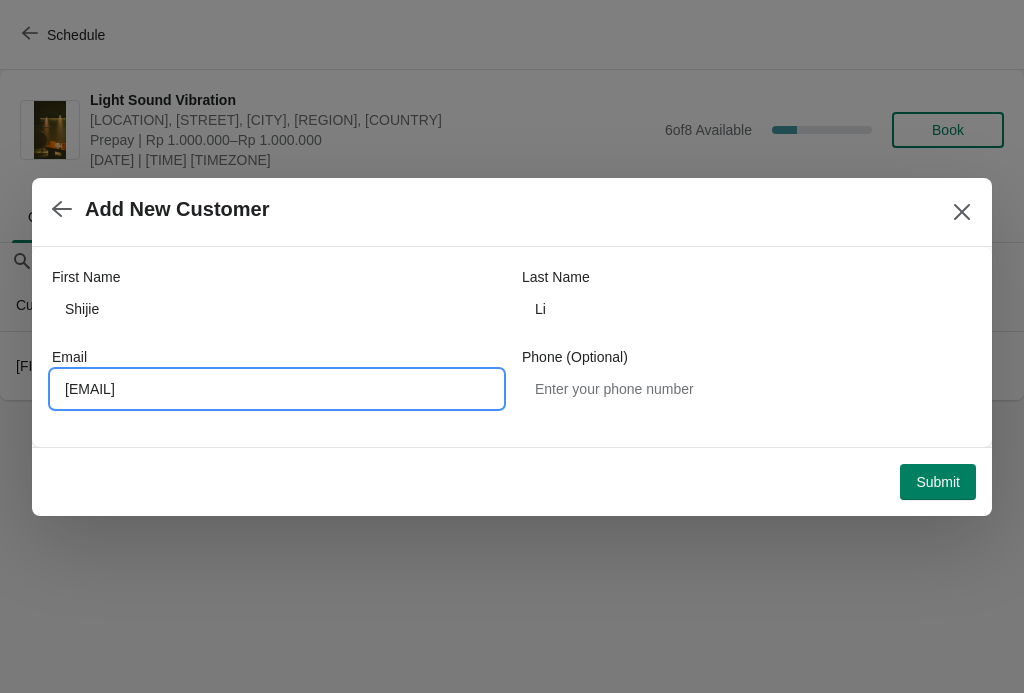 type on "Sylvialli123@163.com" 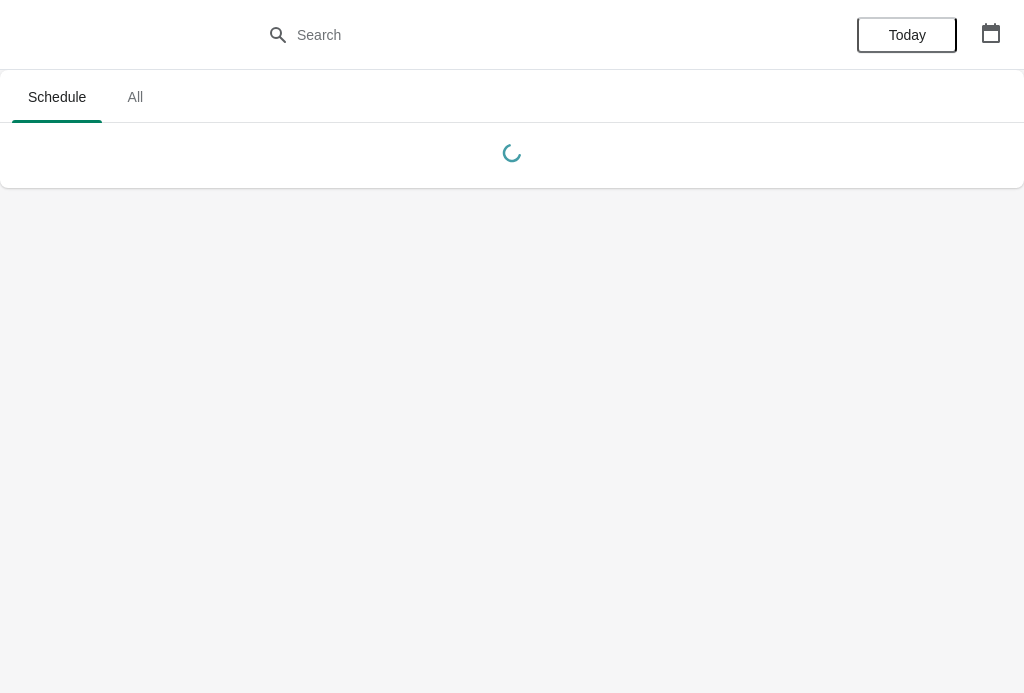 scroll, scrollTop: 0, scrollLeft: 0, axis: both 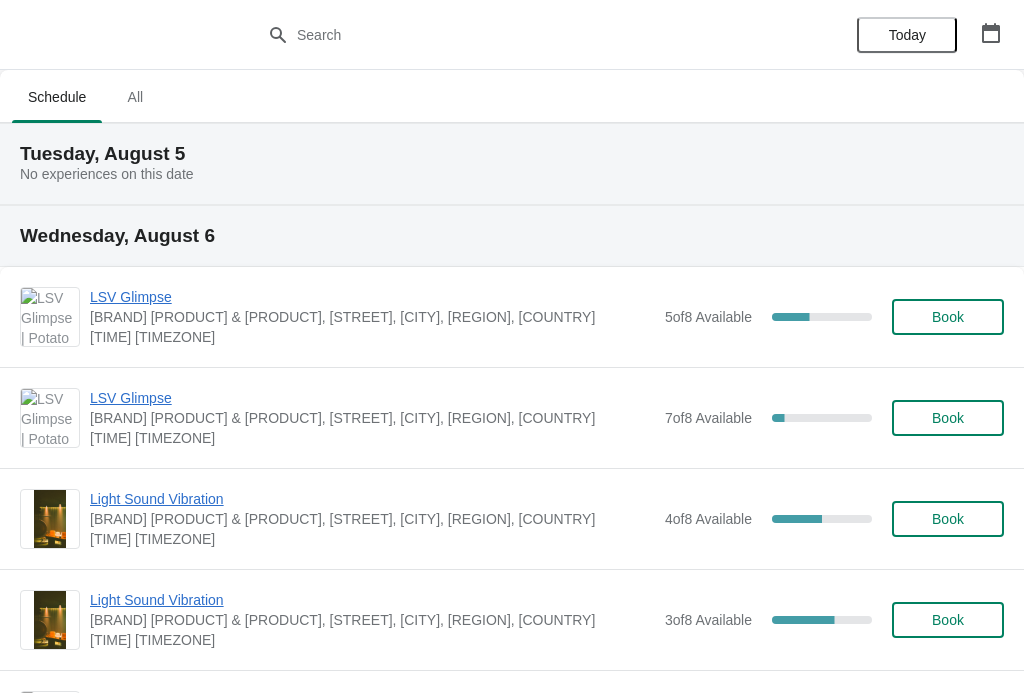 click on "Light Sound Vibration" at bounding box center [372, 499] 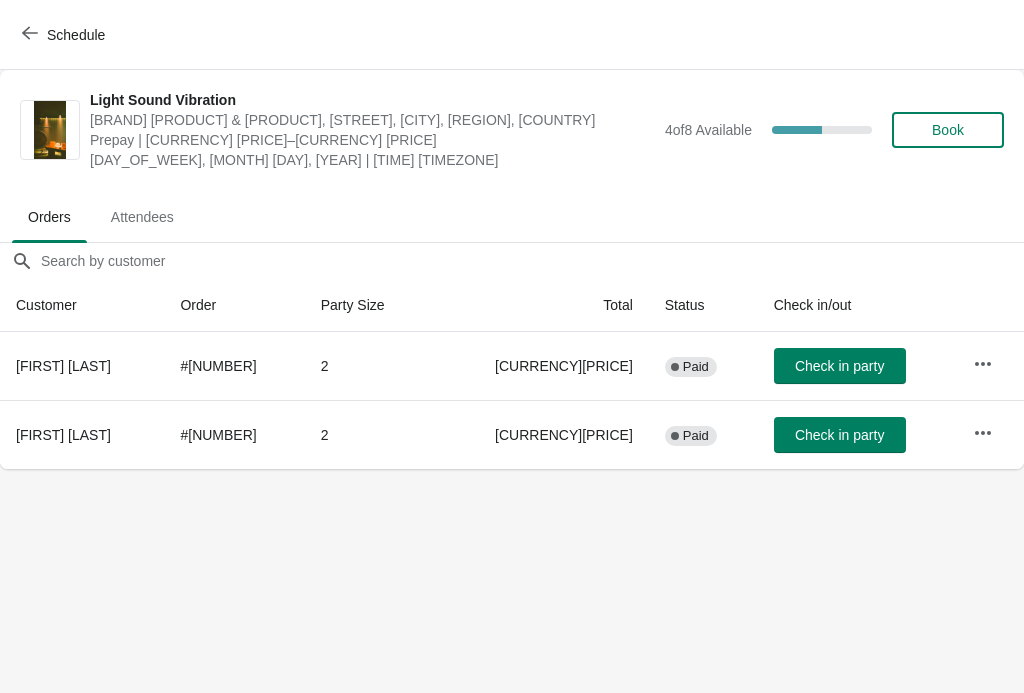 click 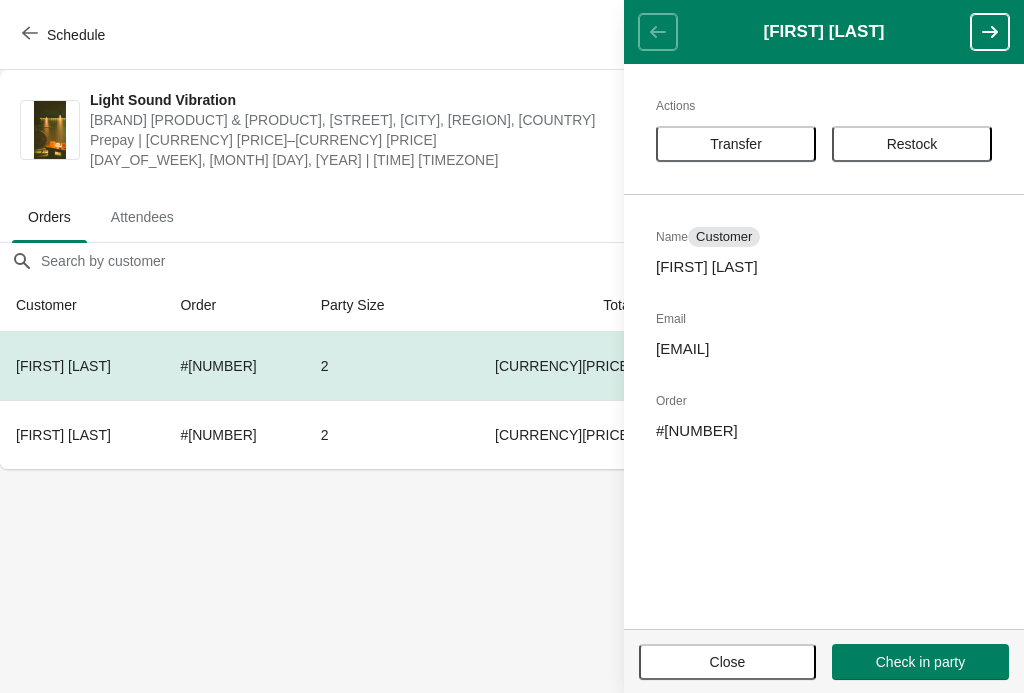 click on "Close" at bounding box center [727, 662] 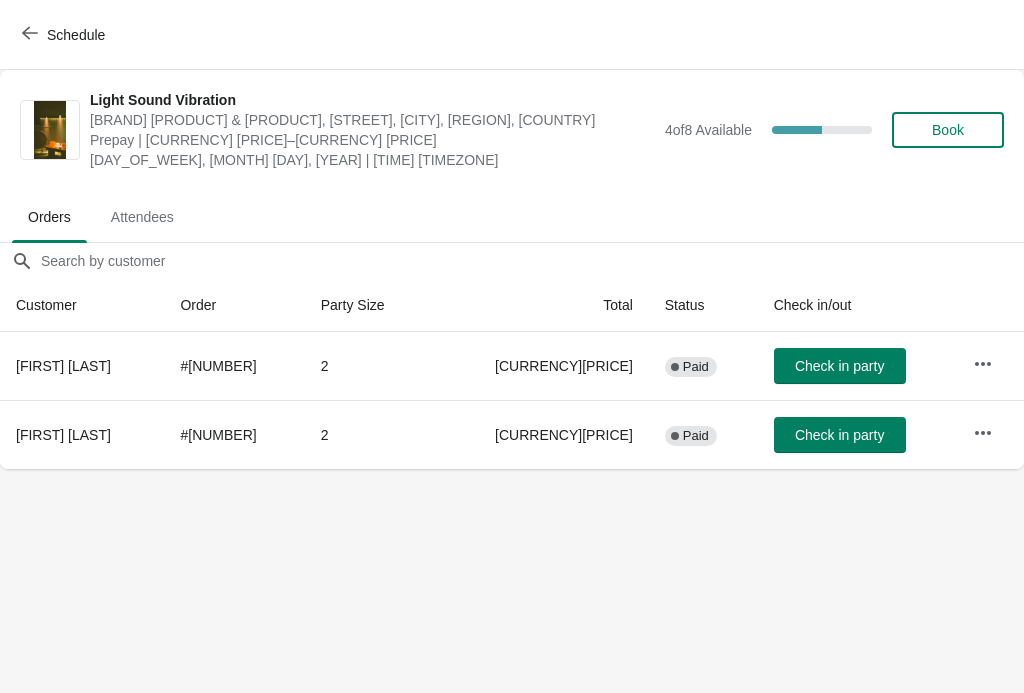 click at bounding box center (983, 433) 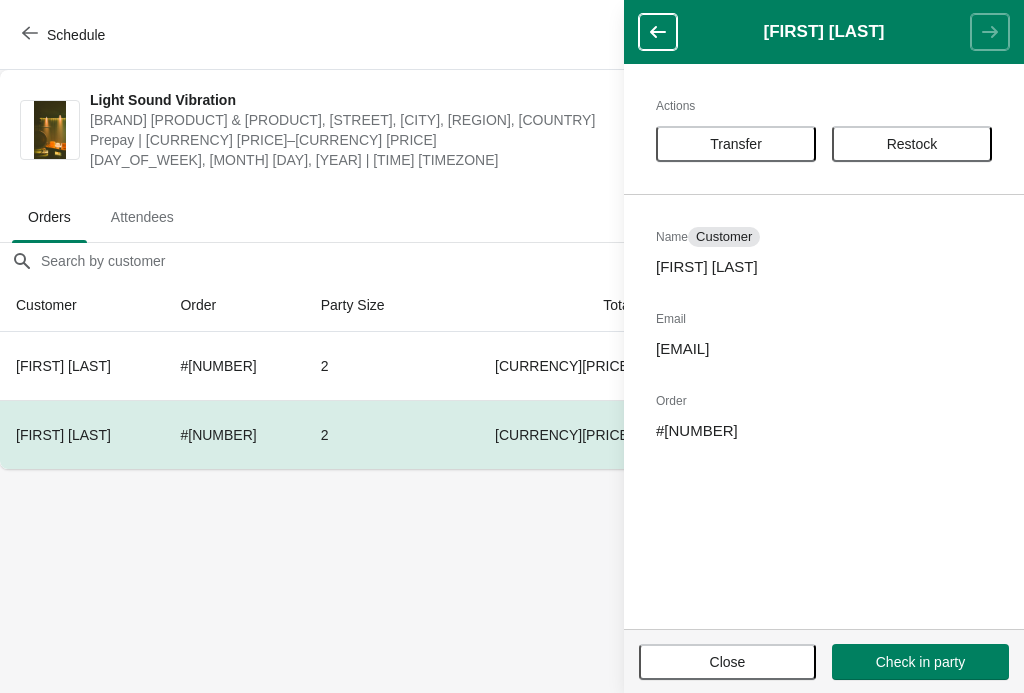 click on "Restock" at bounding box center [912, 144] 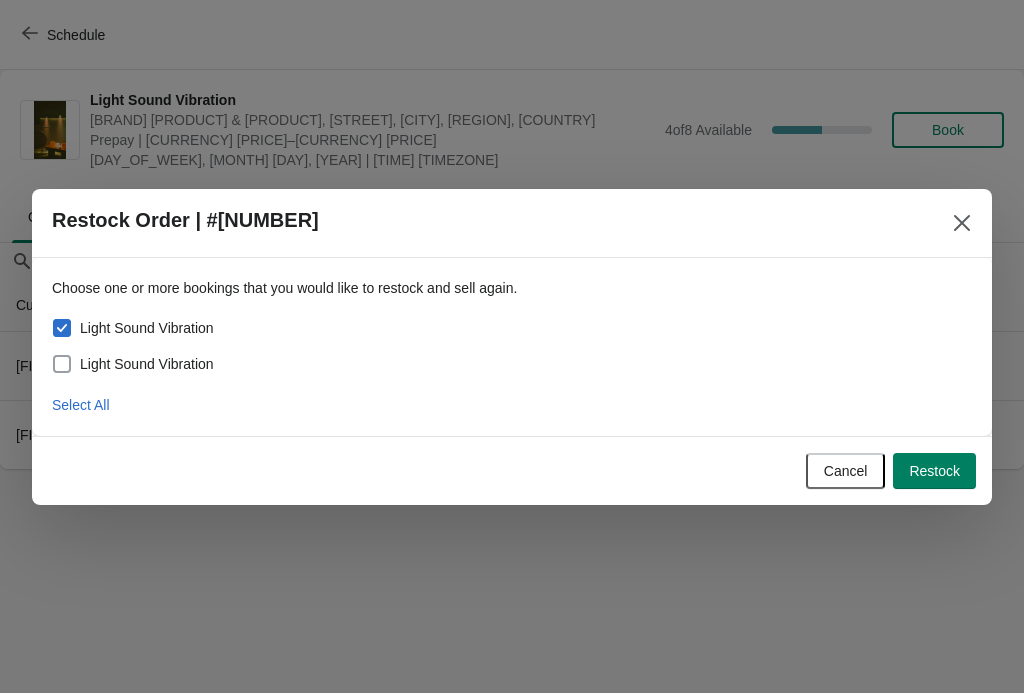 click at bounding box center (62, 364) 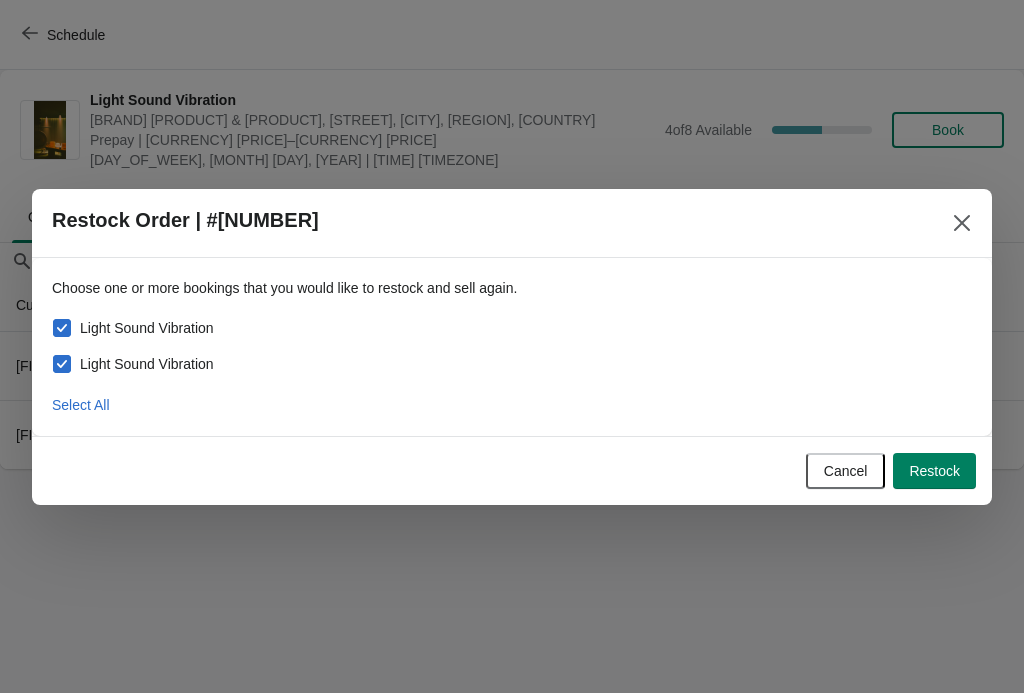 checkbox on "true" 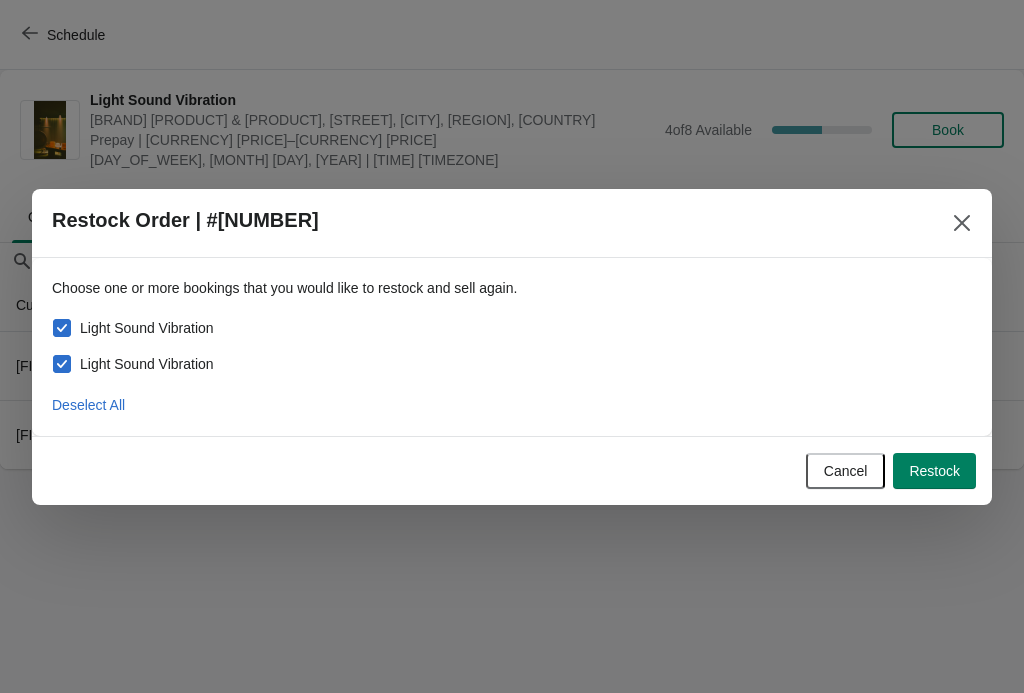 click on "Restock" at bounding box center [934, 471] 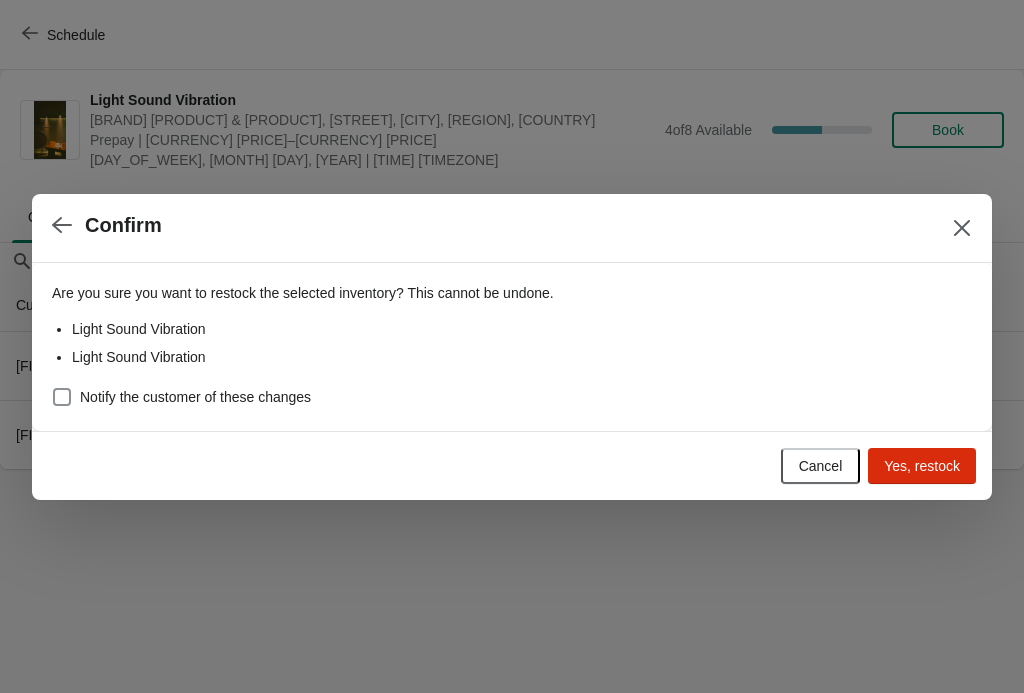 click on "Yes, restock" at bounding box center (922, 466) 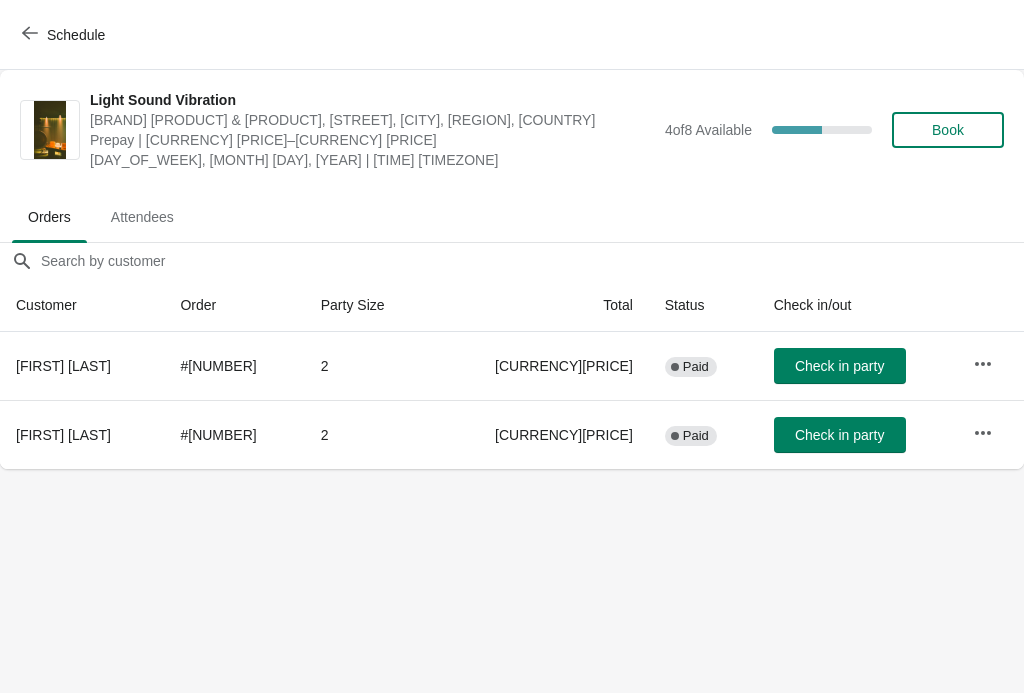 click on "Schedule" at bounding box center [65, 35] 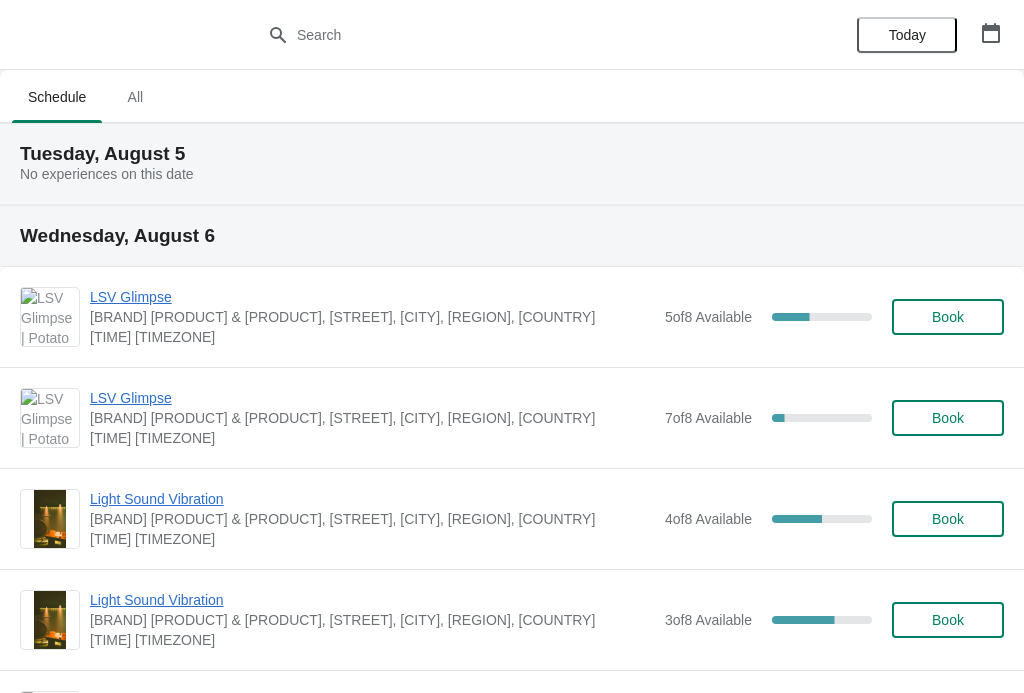 click on "Book" at bounding box center (948, 519) 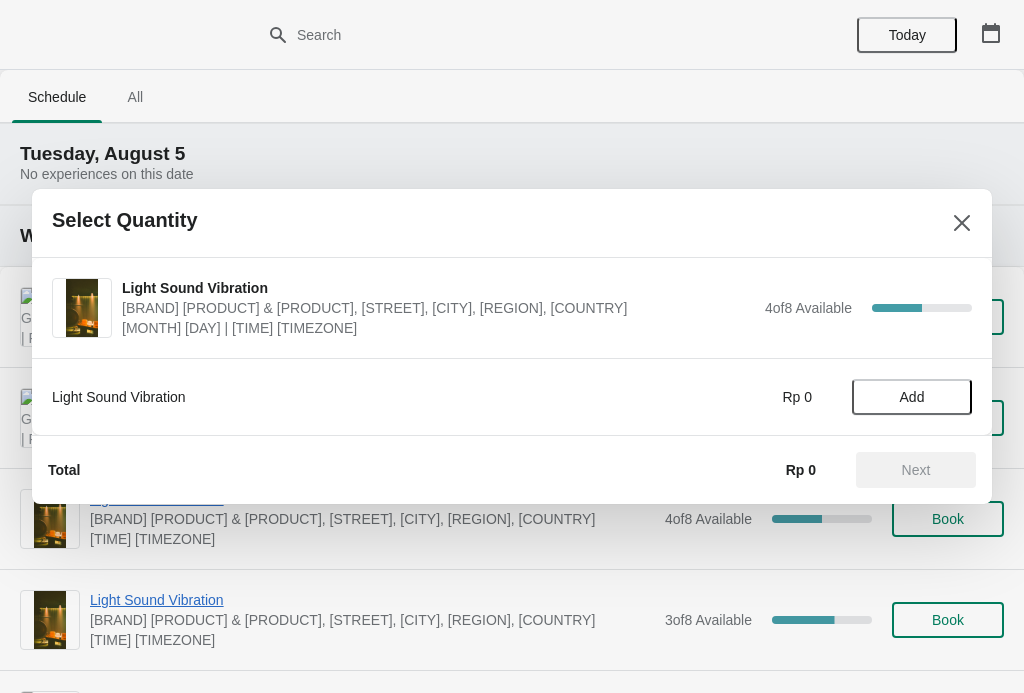 click on "Select Quantity" at bounding box center [512, 223] 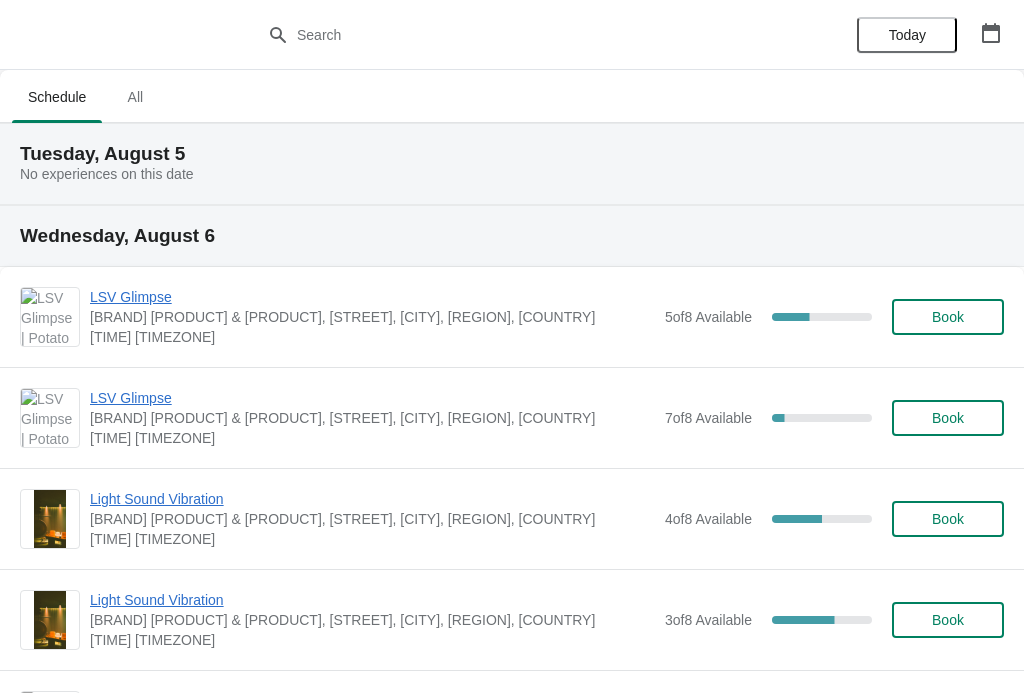 click on "Light Sound Vibration" at bounding box center [372, 499] 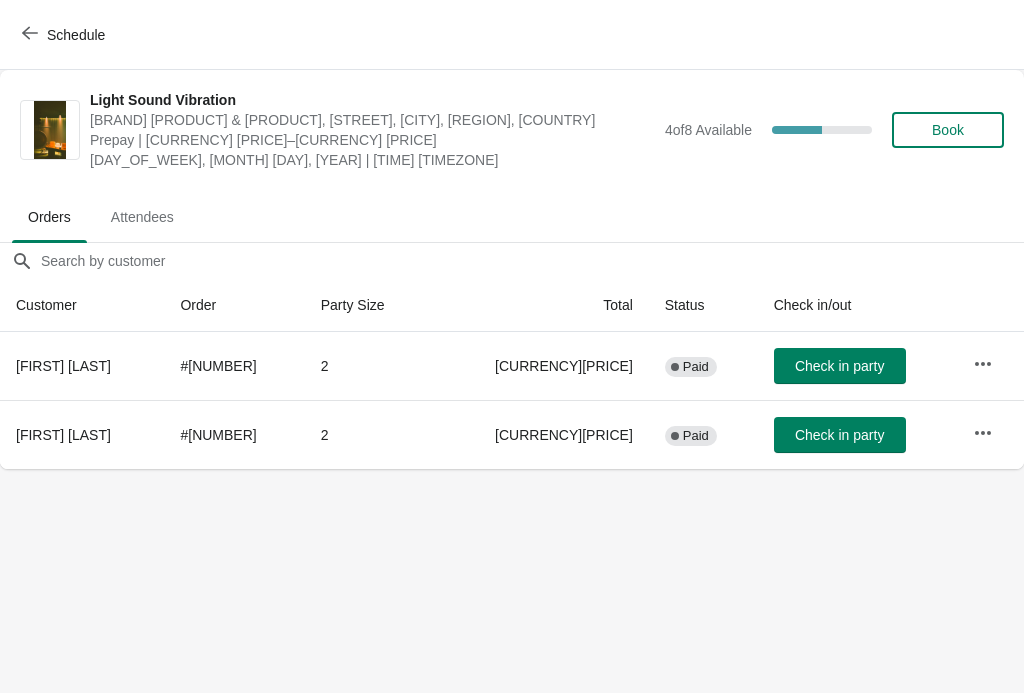 click 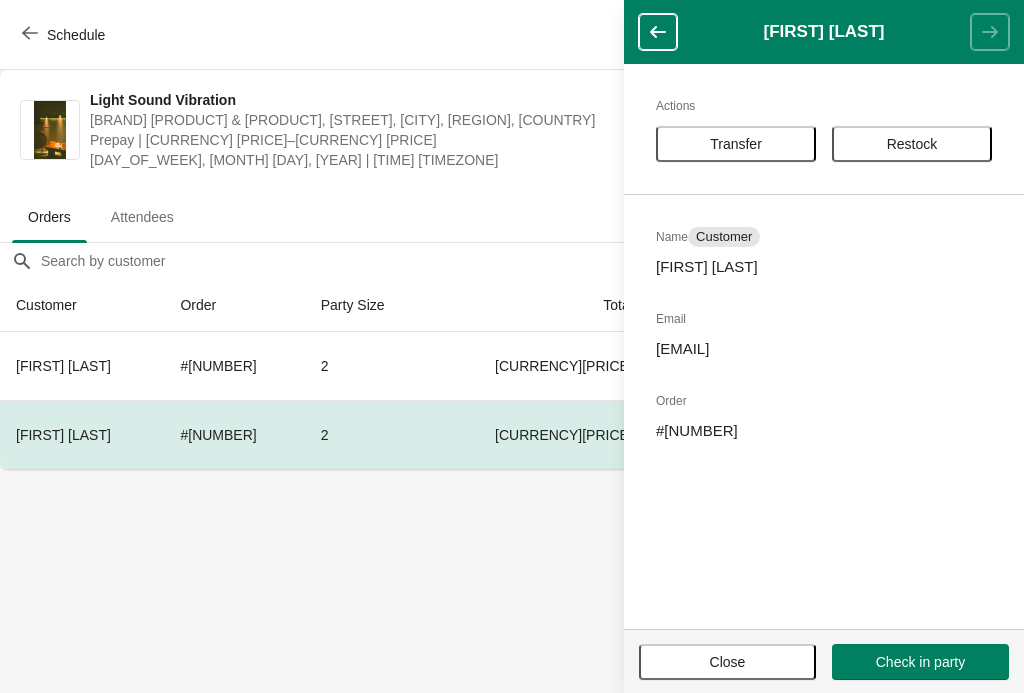 click on "Restock" at bounding box center (912, 144) 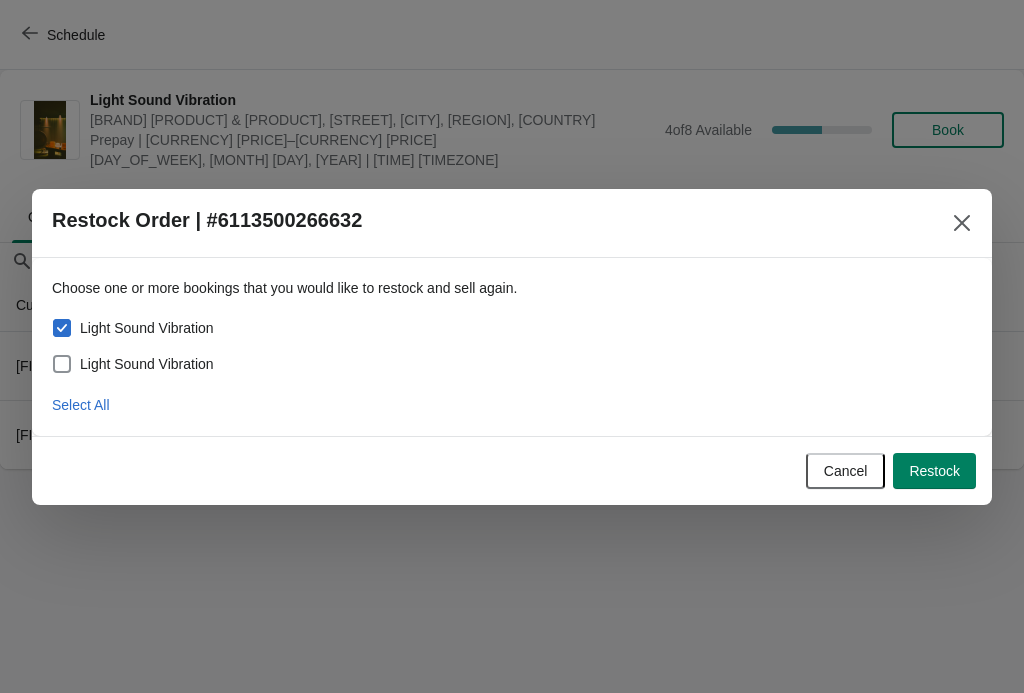 click at bounding box center (62, 364) 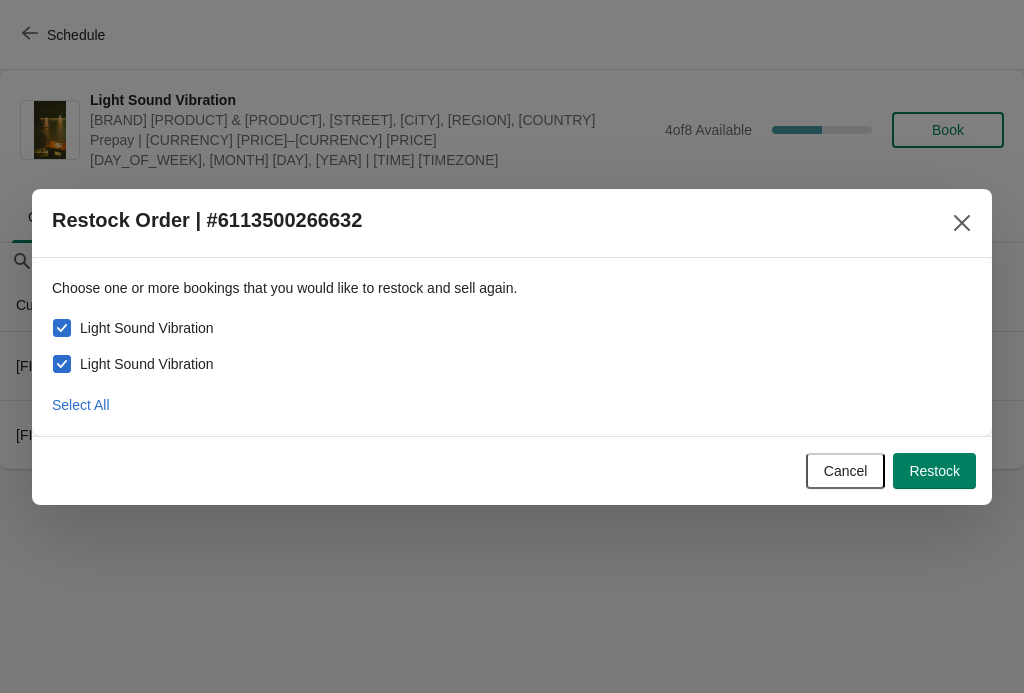 checkbox on "true" 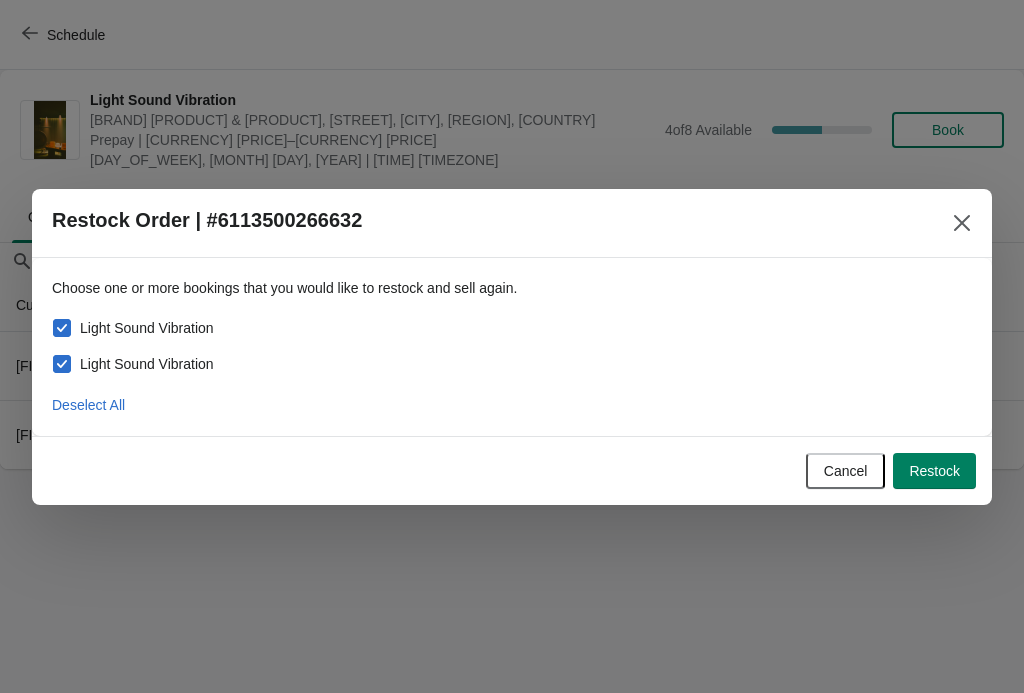 click on "Restock" at bounding box center (934, 471) 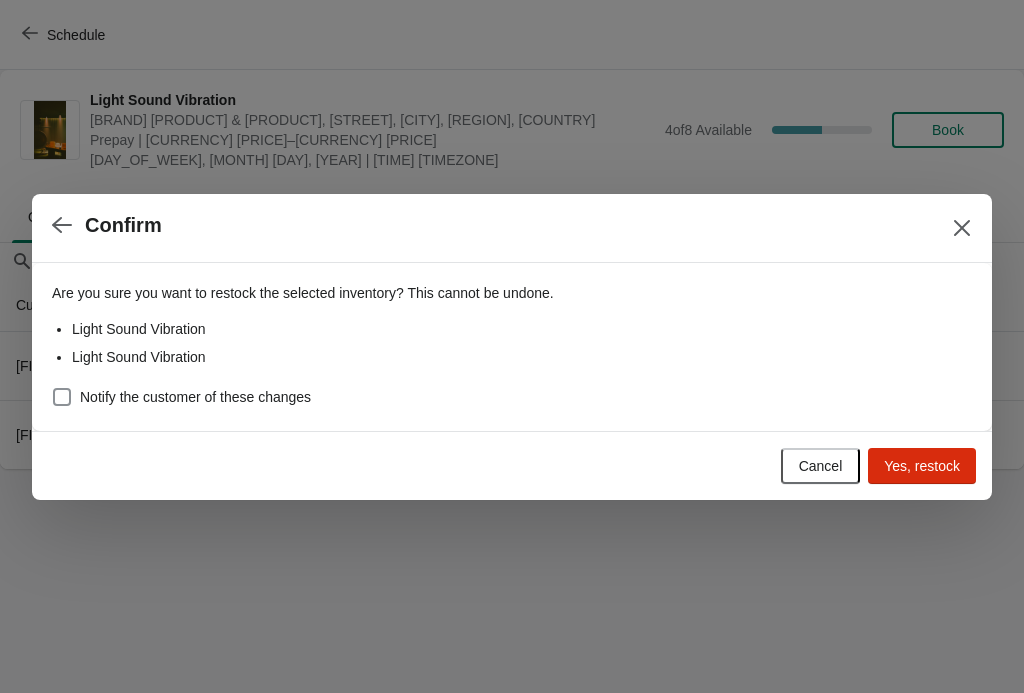click on "Yes, restock" at bounding box center [922, 466] 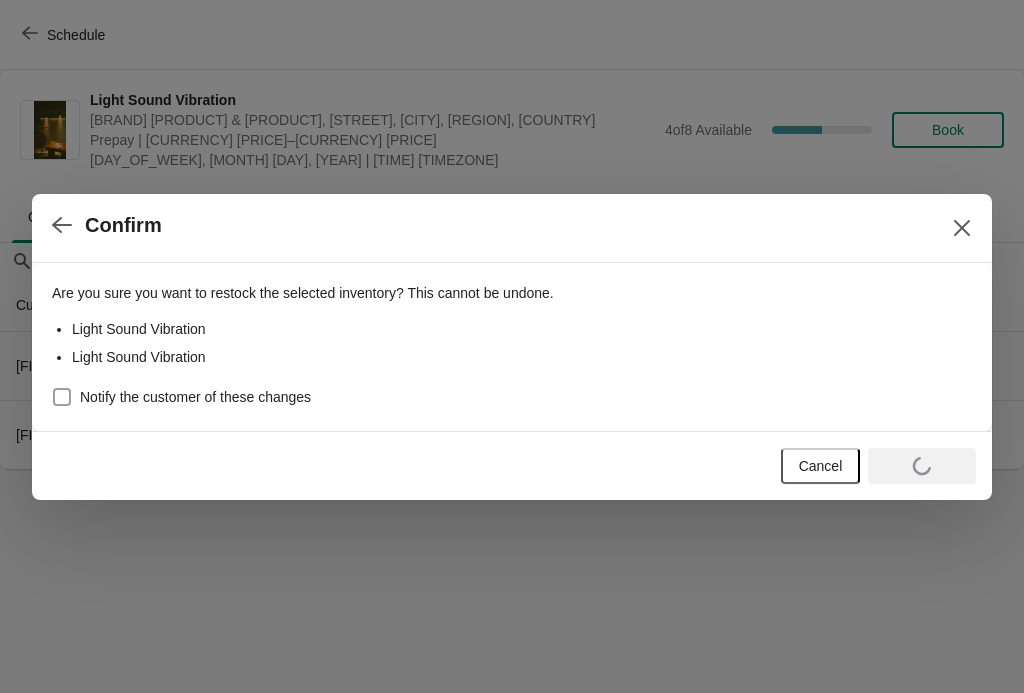 click at bounding box center (62, 397) 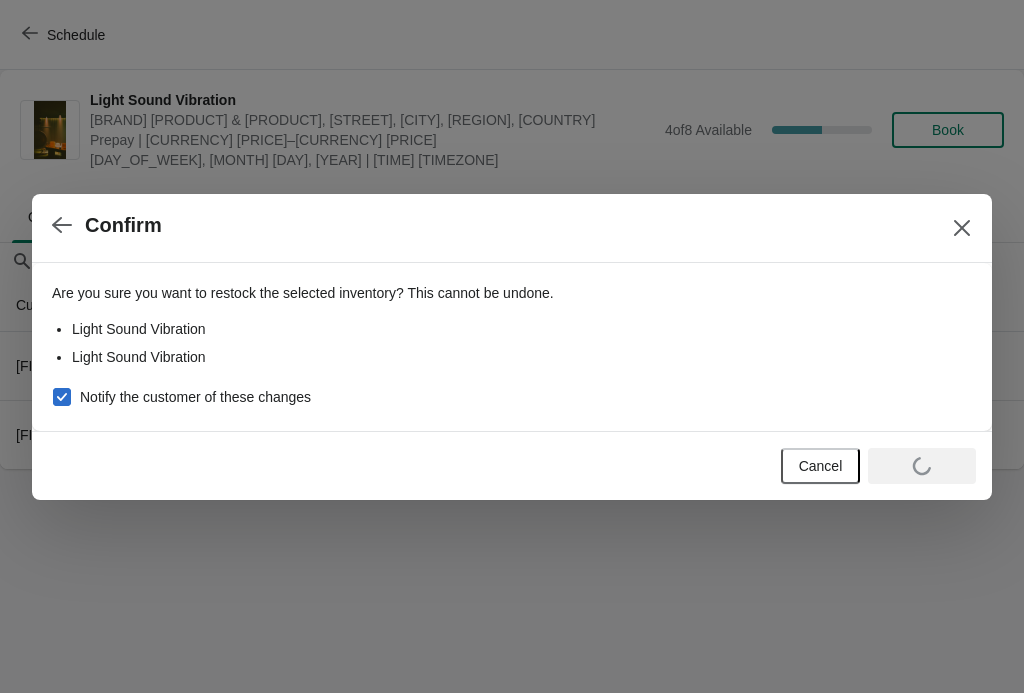 checkbox on "true" 